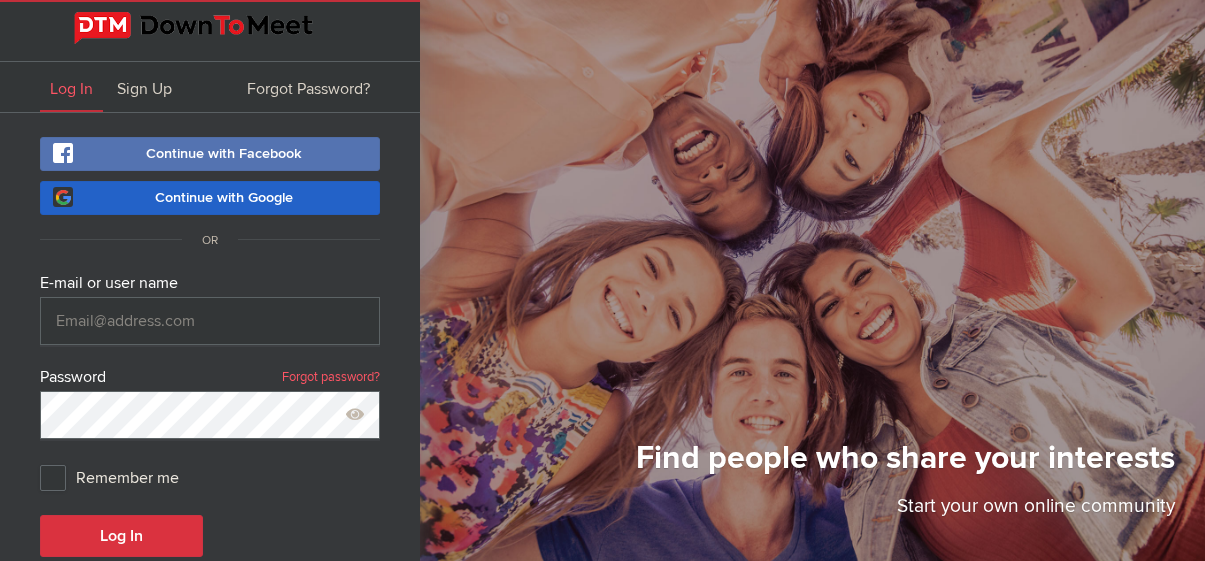 scroll, scrollTop: 0, scrollLeft: 0, axis: both 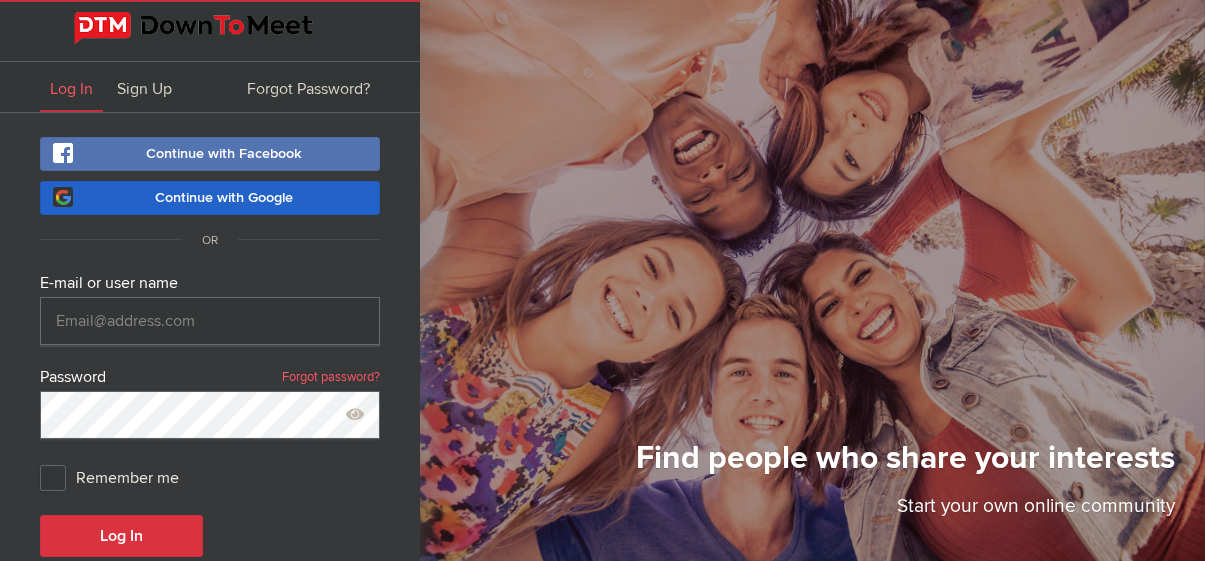 click at bounding box center (210, 321) 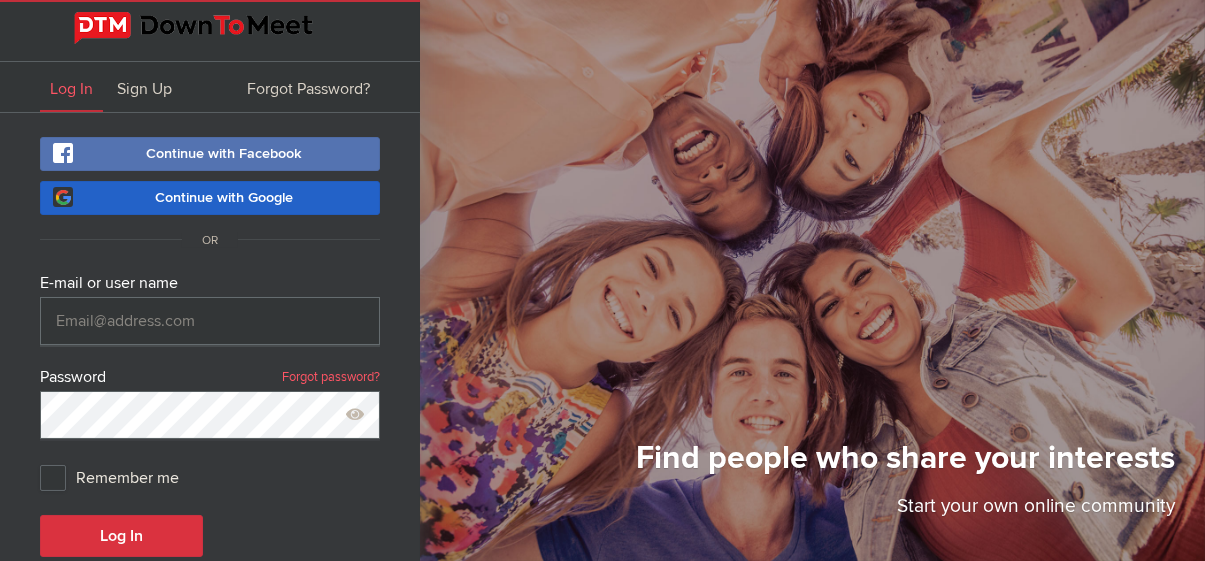 type on "phrontistery.lun@gmail.com" 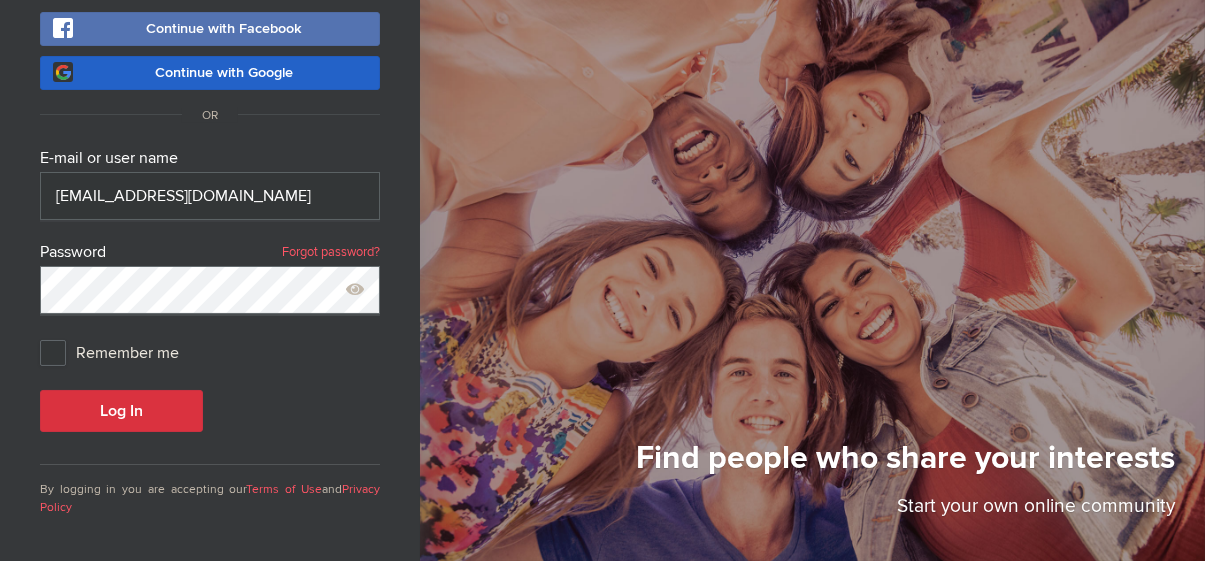 scroll, scrollTop: 0, scrollLeft: 0, axis: both 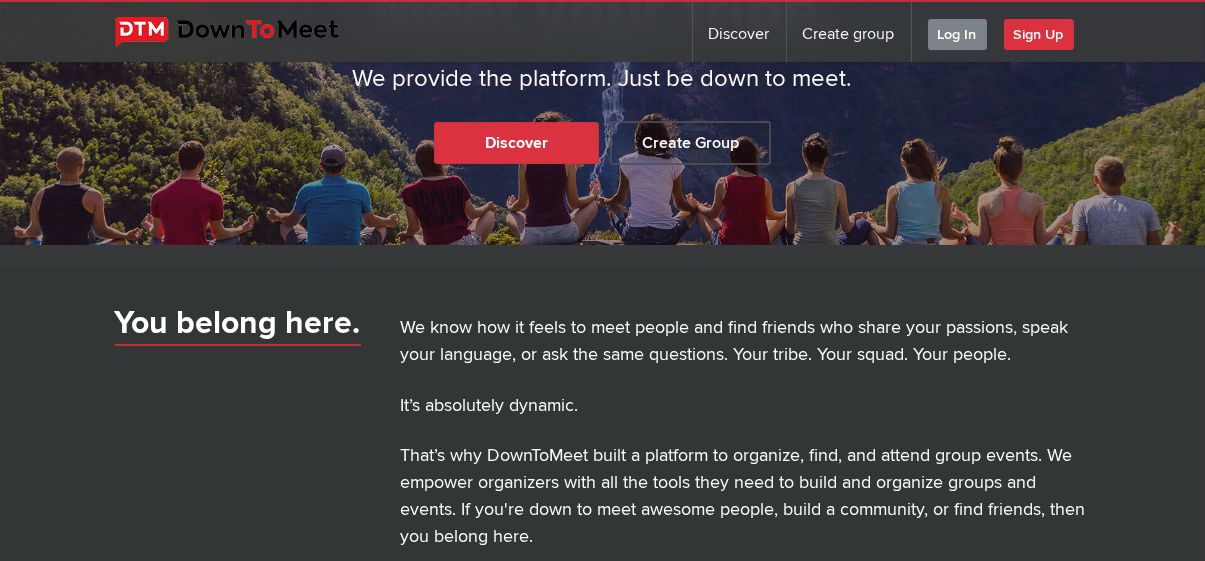 click on "We know how it feels to meet people and find friends who share your passions, speak your language, or ask the same questions. Your tribe. Your squad. Your people.
It’s absolutely dynamic.
That’s why DownToMeet built a platform to organize, find, and attend group events. We empower
organizers with all the tools they need to build and organize groups and events. If you're down
to meet awesome people, build a community, or find friends, then you belong here." 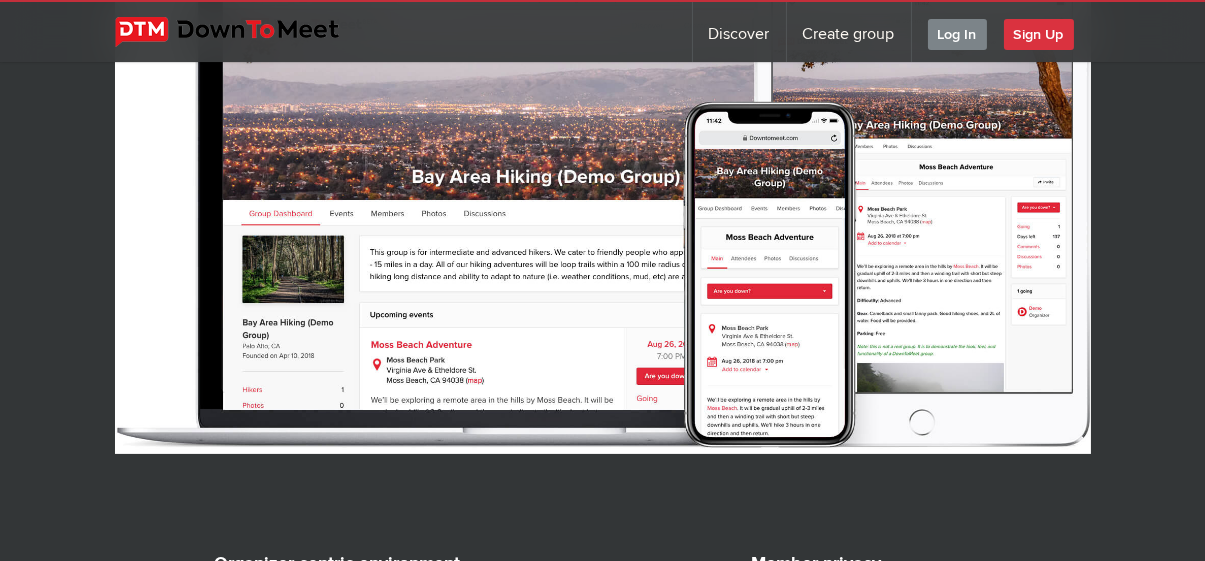 scroll, scrollTop: 841, scrollLeft: 0, axis: vertical 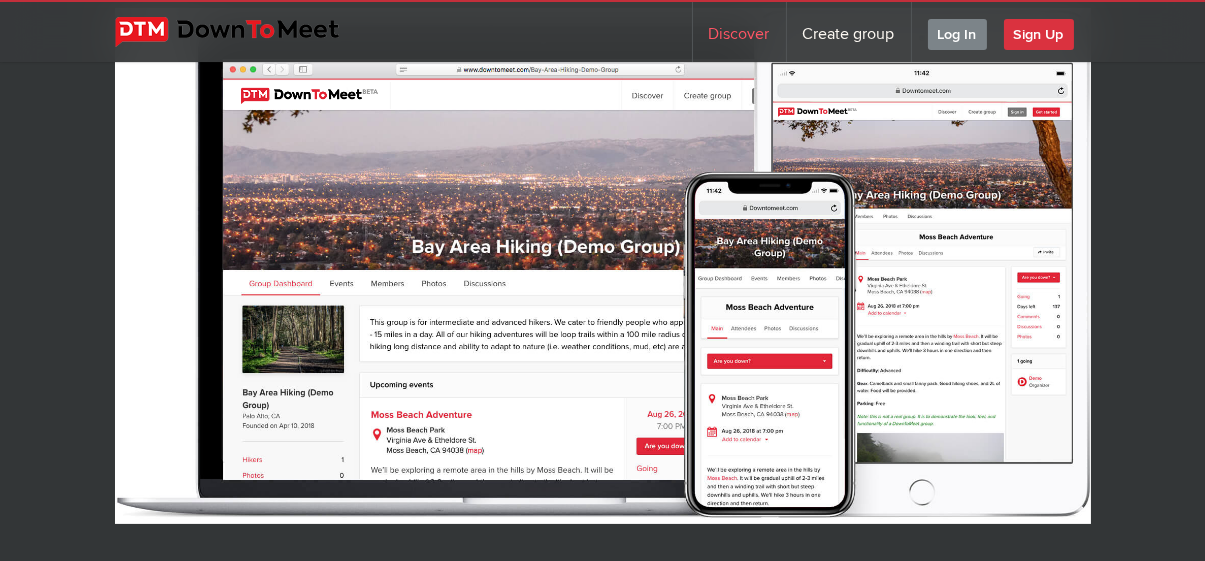 click on "Discover" 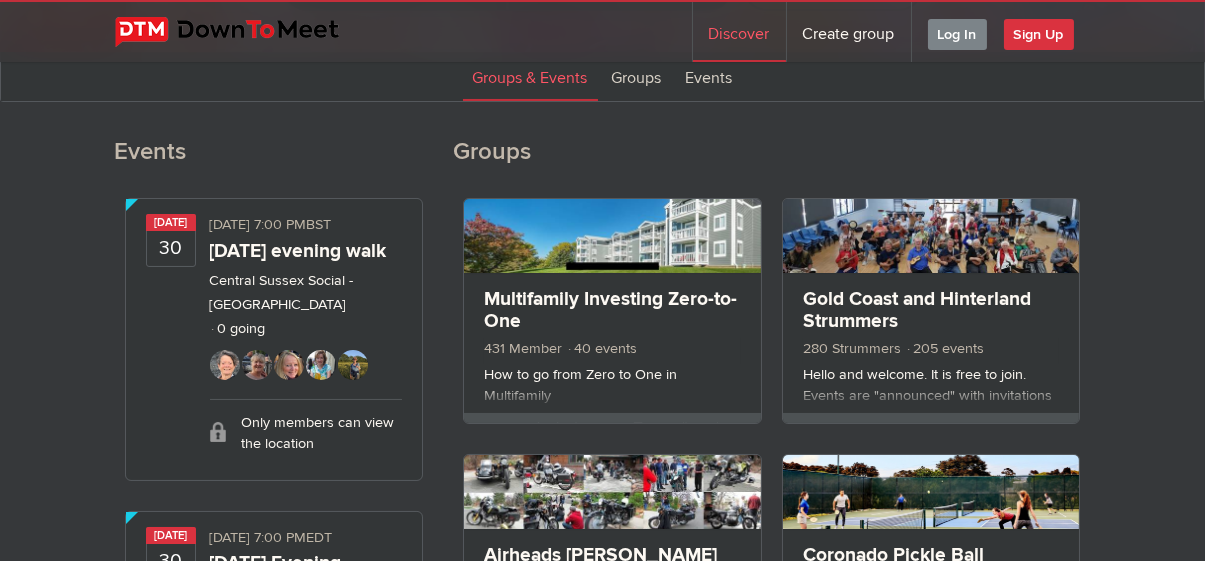 scroll, scrollTop: 252, scrollLeft: 0, axis: vertical 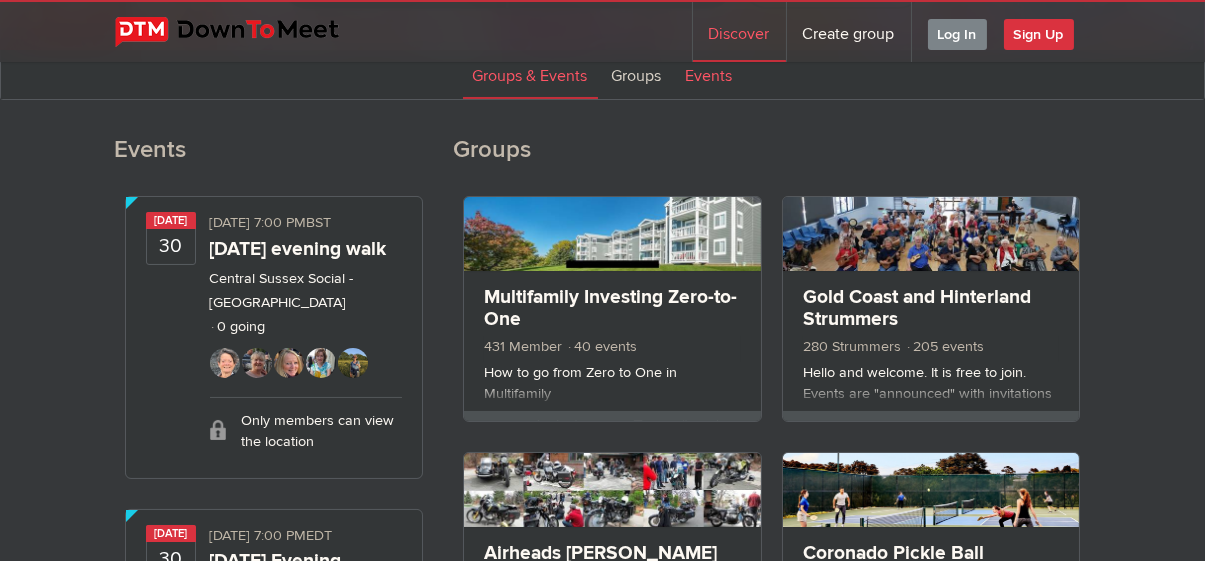 click on "Events" 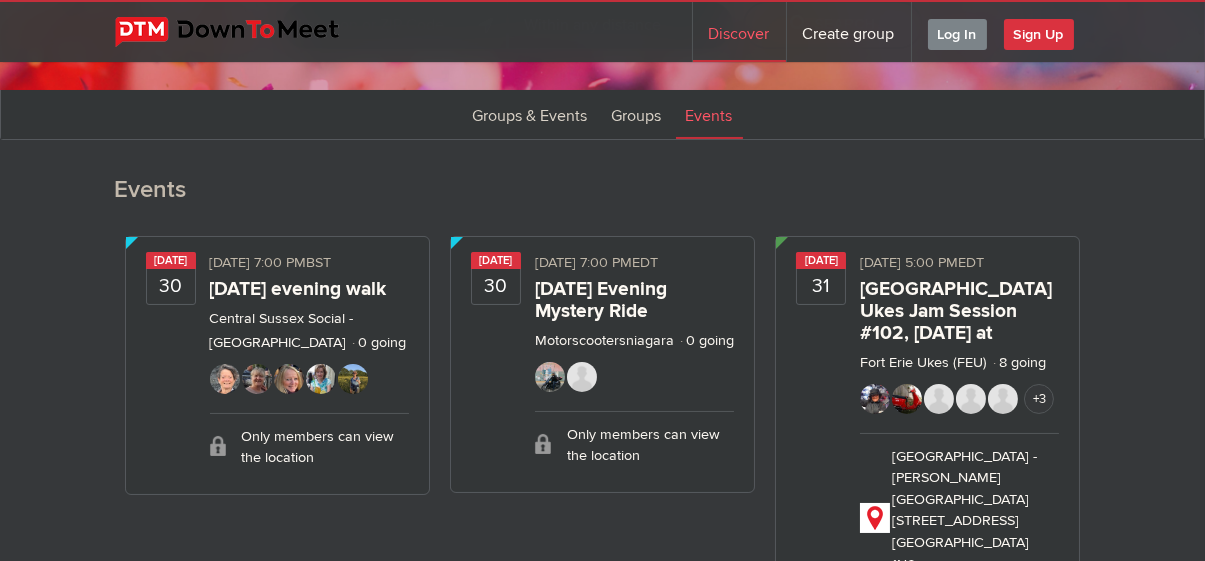 scroll, scrollTop: 212, scrollLeft: 0, axis: vertical 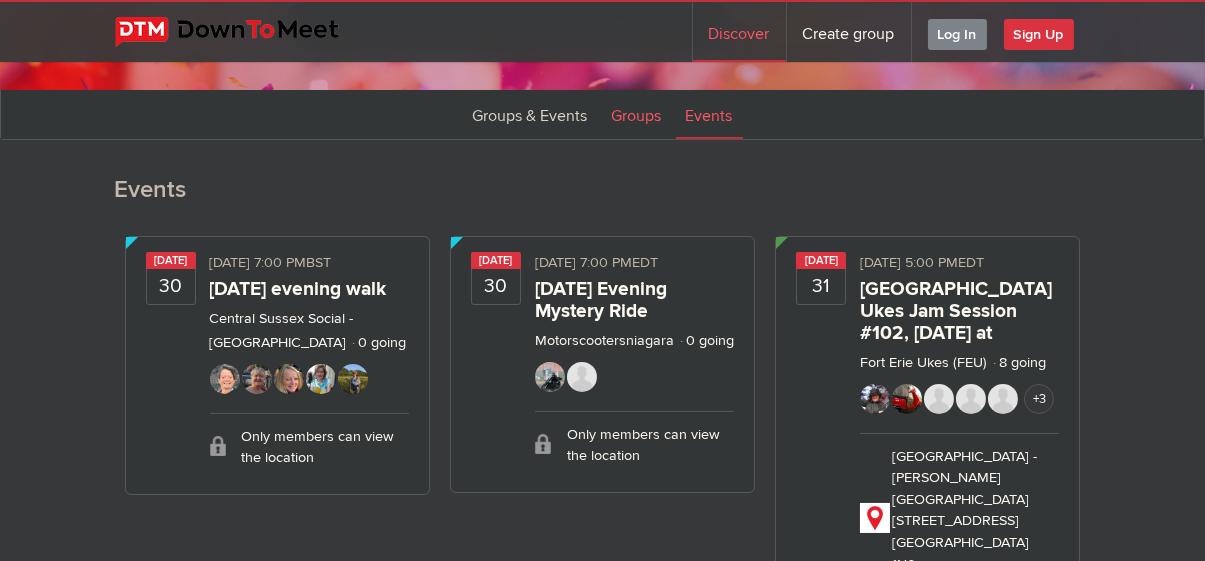 click on "Groups" 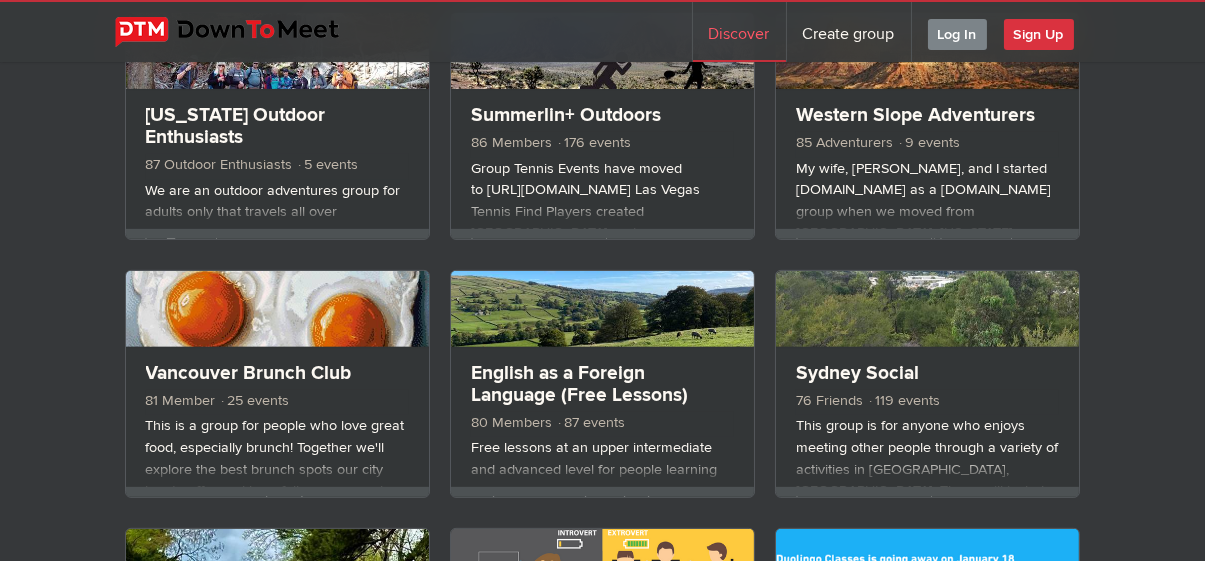 scroll, scrollTop: 1726, scrollLeft: 0, axis: vertical 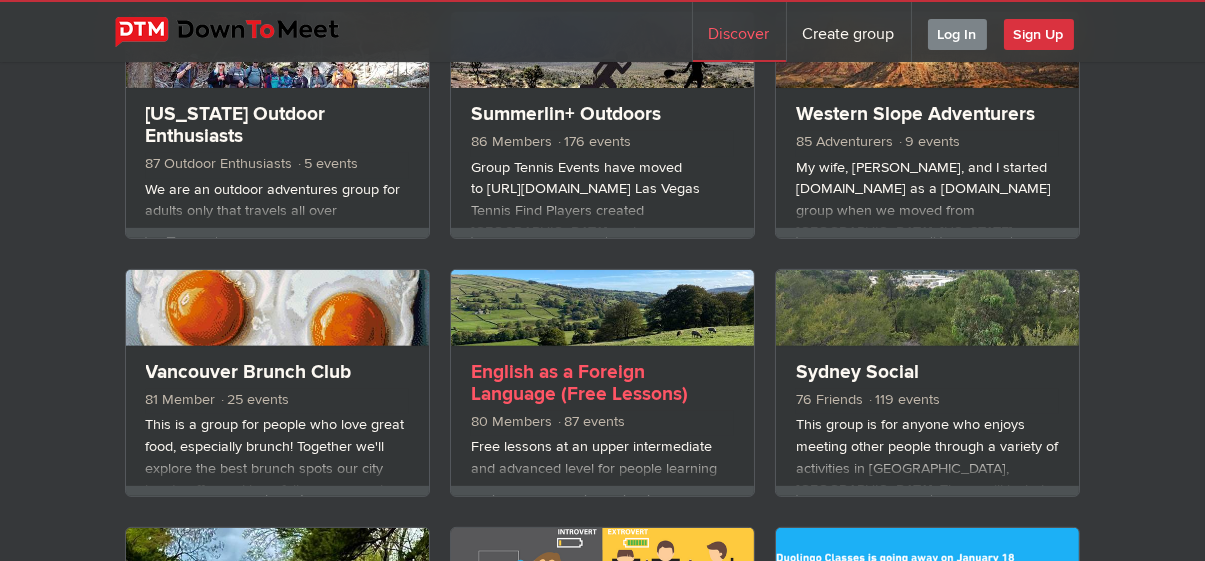 click on "English as a Foreign Language (Free Lessons)
80 Members
87 events
Free lessons at an upper intermediate and advanced level for people learning English as a foreign language." 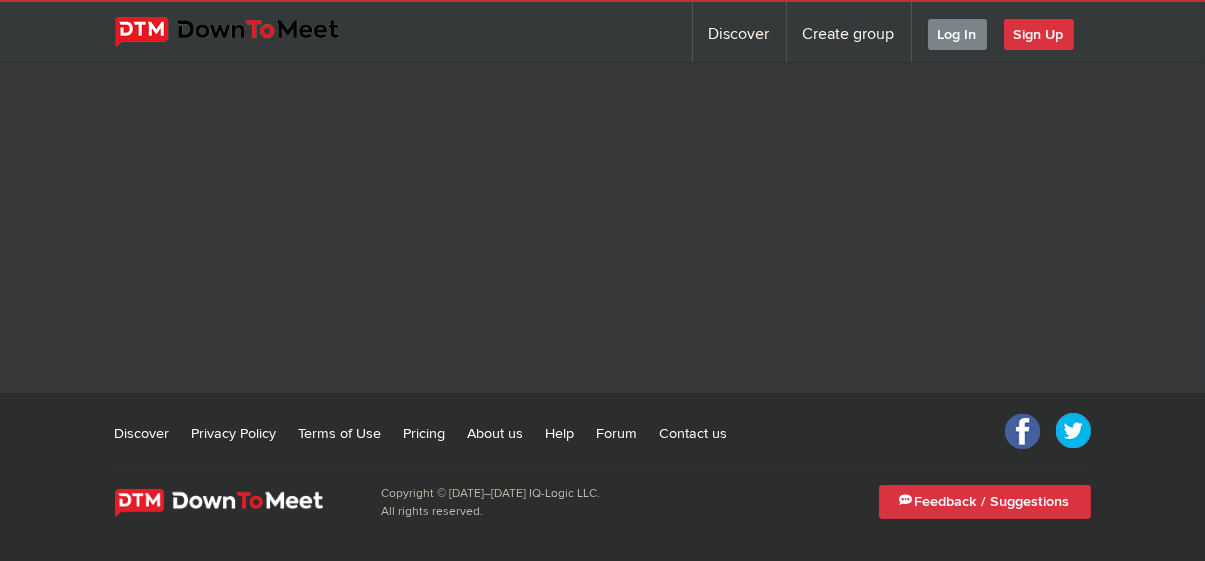 scroll, scrollTop: 0, scrollLeft: 0, axis: both 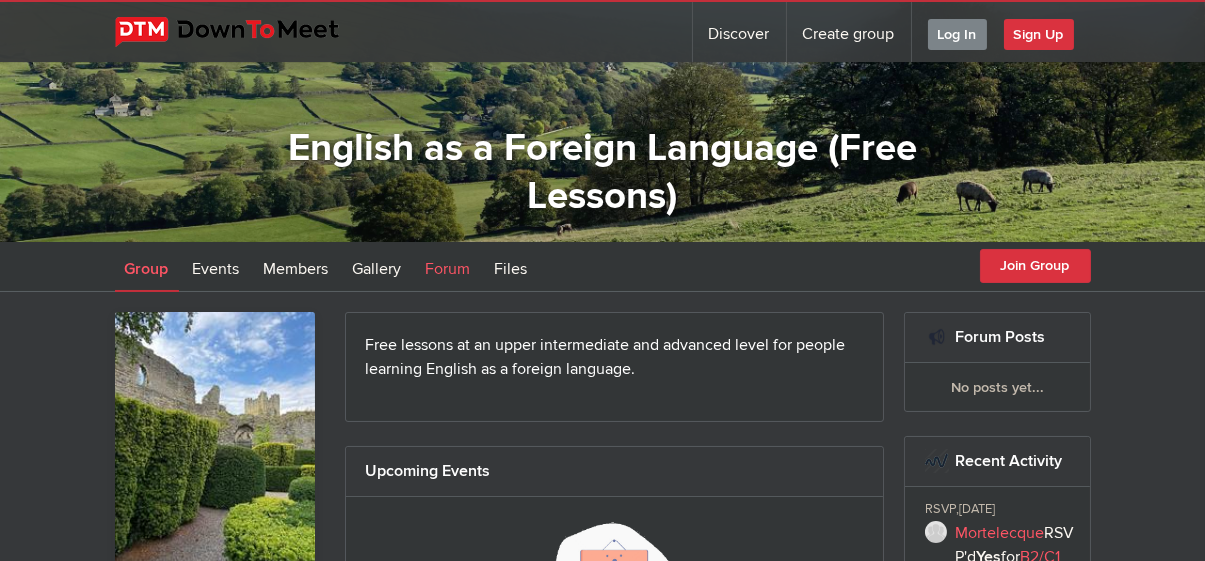 click on "Forum" 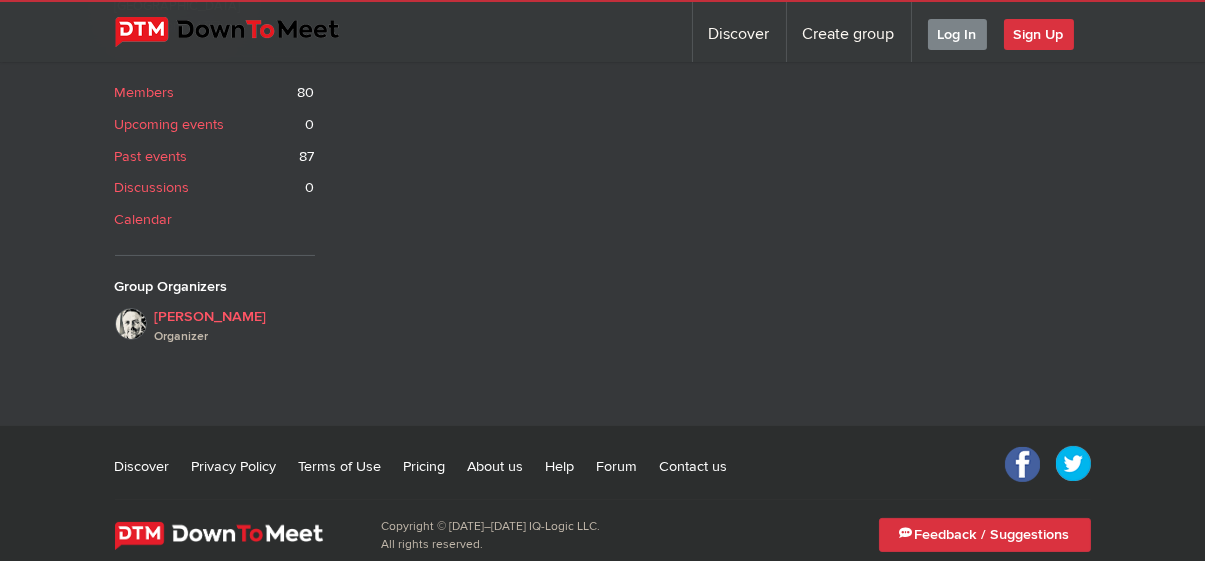 scroll, scrollTop: 0, scrollLeft: 0, axis: both 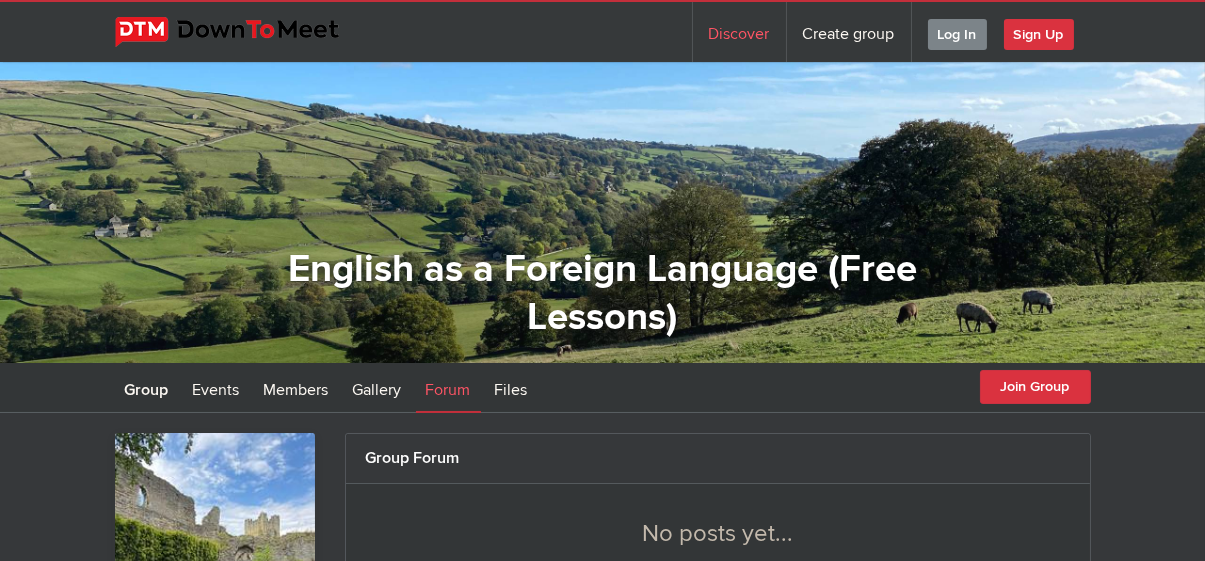 click on "Discover" 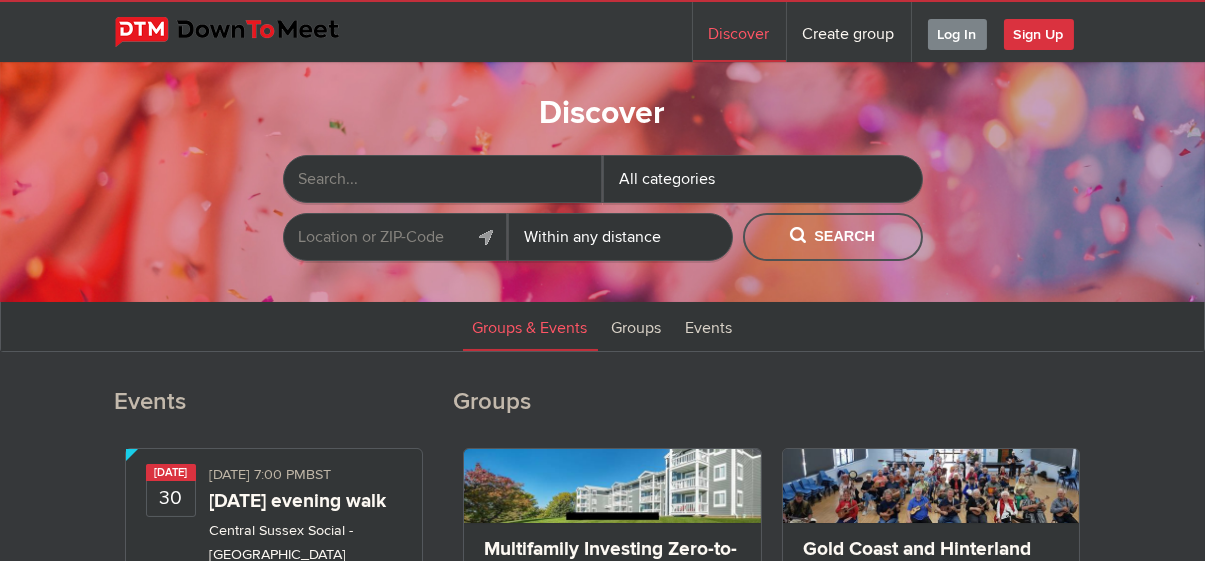 click on "Within 10 miles
Within 25 miles
Within 50 miles
Within 100 miles
Within any distance" 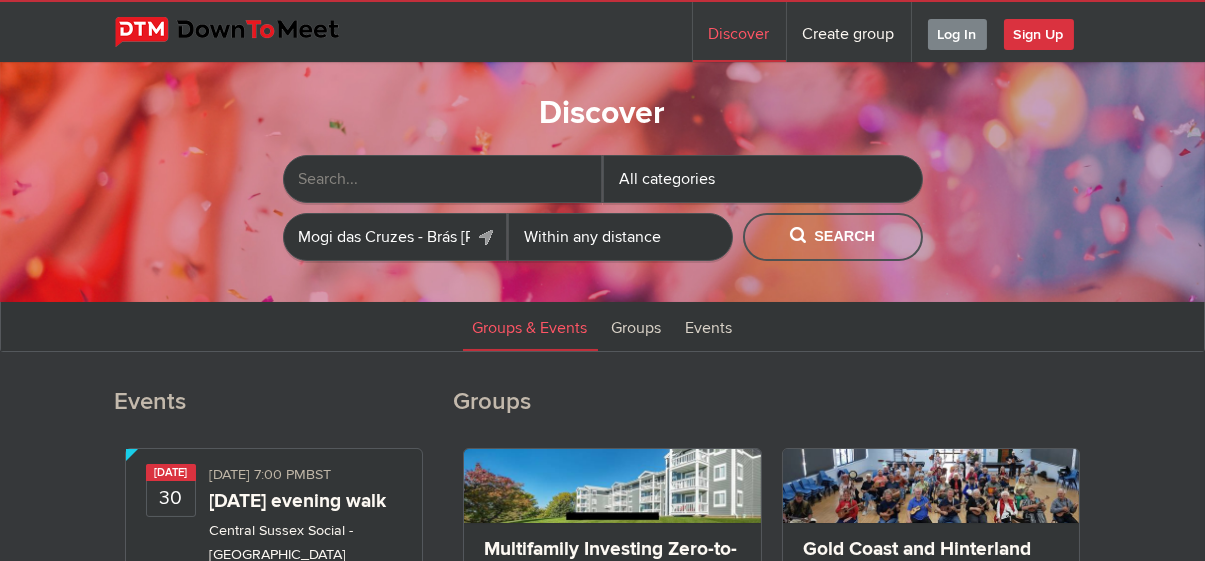 scroll, scrollTop: 132, scrollLeft: 0, axis: vertical 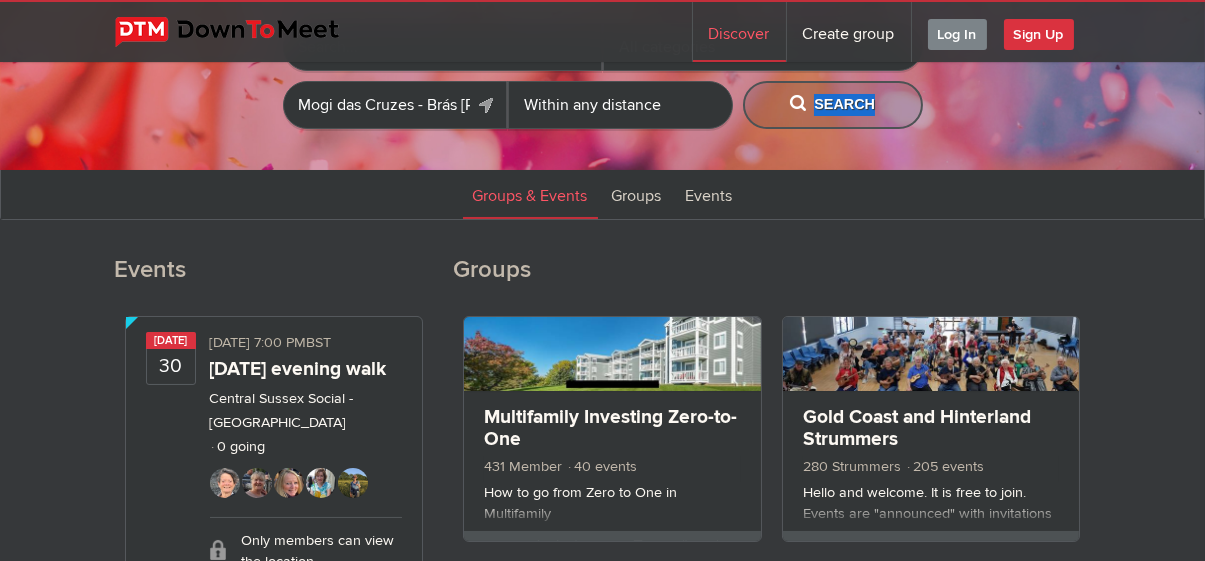 drag, startPoint x: 836, startPoint y: 128, endPoint x: 793, endPoint y: 97, distance: 53.009434 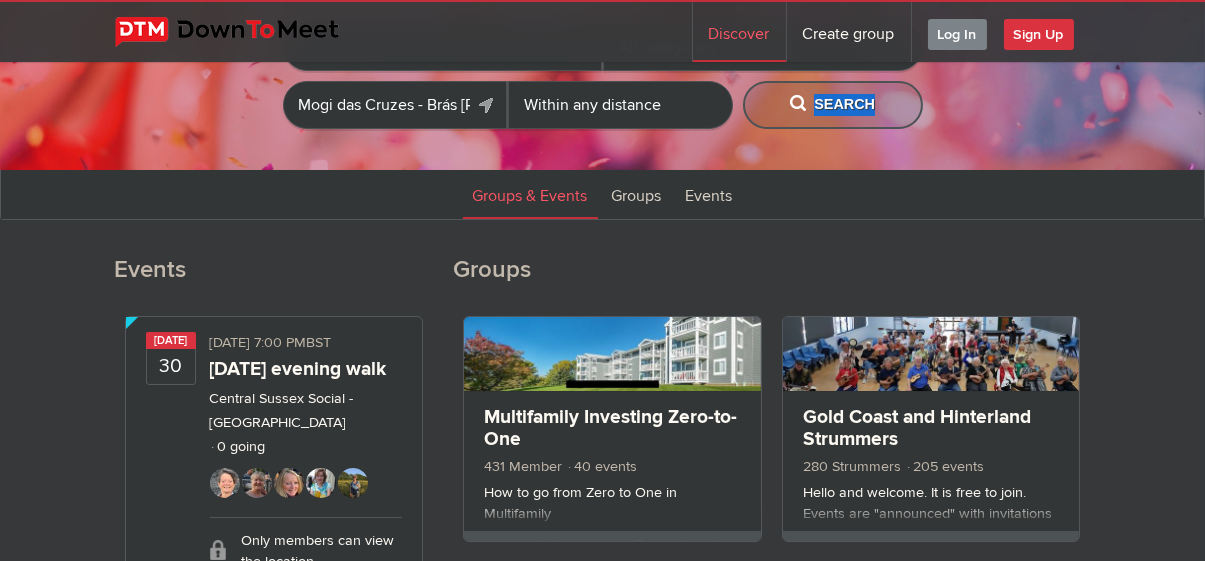 click on "All categories
Mogi das Cruzes - Brás [PERSON_NAME], [GEOGRAPHIC_DATA] - State of [GEOGRAPHIC_DATA], [GEOGRAPHIC_DATA]
Within 10 miles
Within 25 miles
Within 50 miles
Within 100 miles
Within any distance
Search" 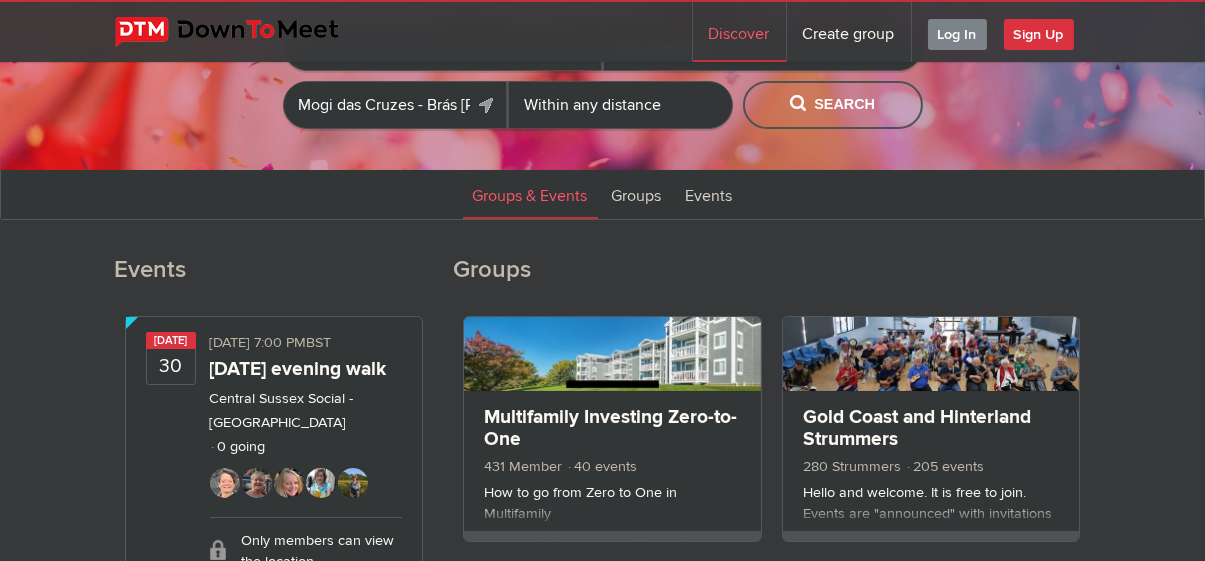 click on "Discover
All categories
Mogi das Cruzes - Brás [PERSON_NAME], [GEOGRAPHIC_DATA] - State of [GEOGRAPHIC_DATA], [GEOGRAPHIC_DATA]
Within 10 miles
Within 25 miles
Within 50 miles
Within 100 miles
Within any distance
Search" 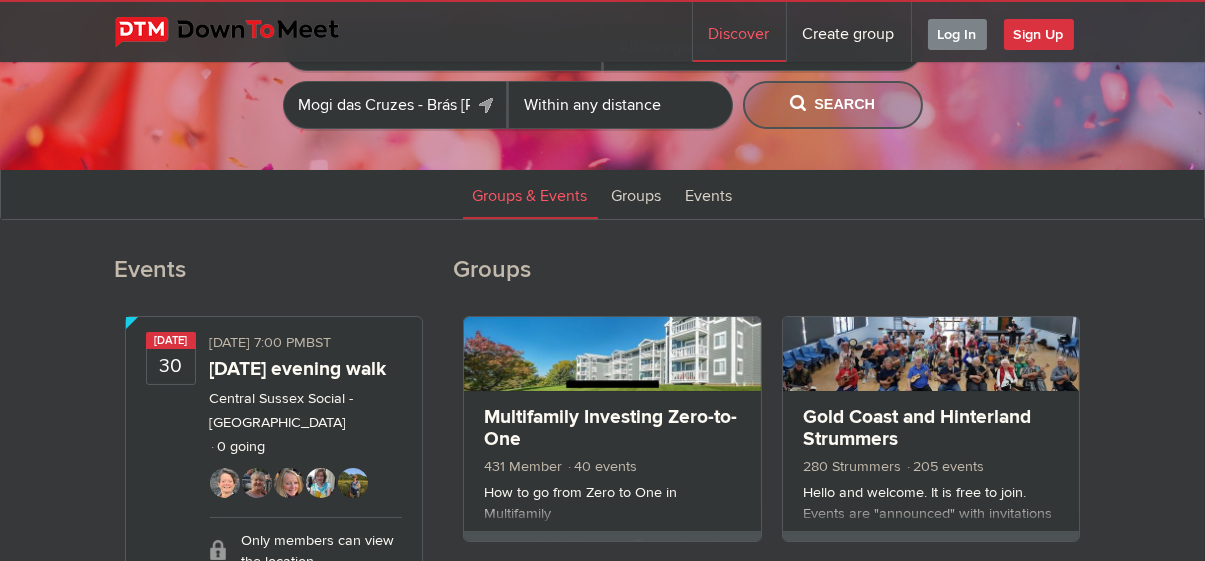 click on "Search" 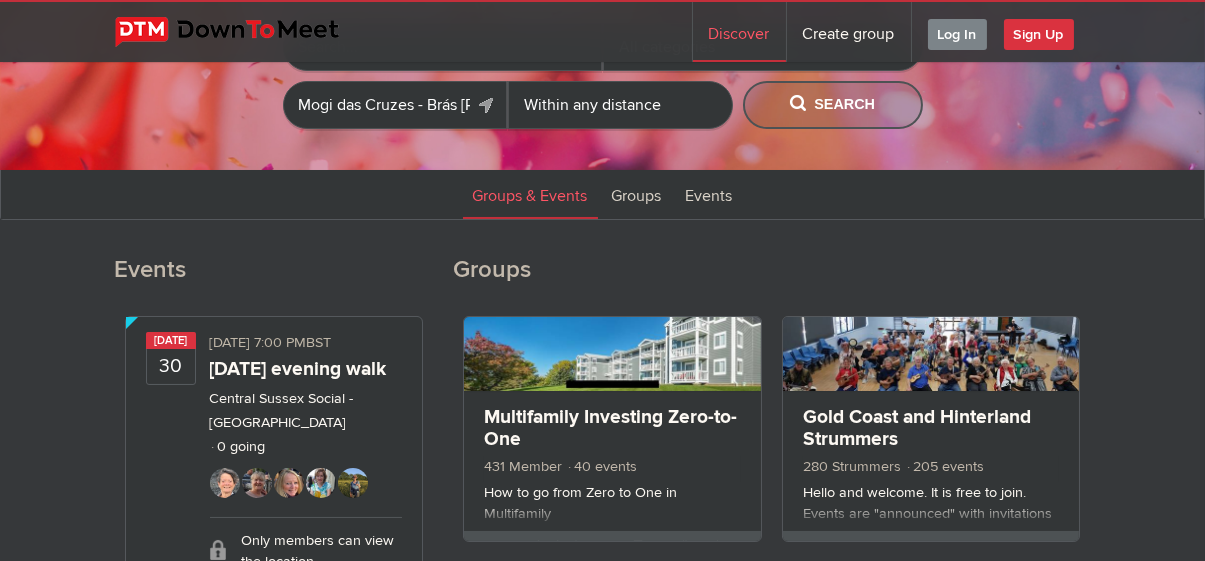 scroll, scrollTop: 0, scrollLeft: 0, axis: both 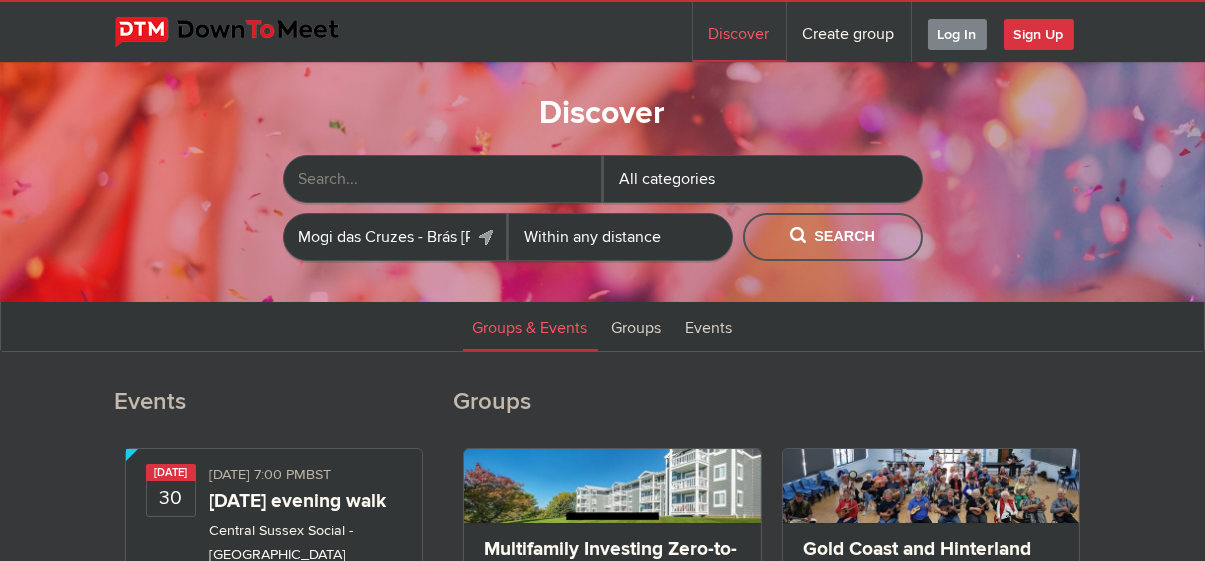 click 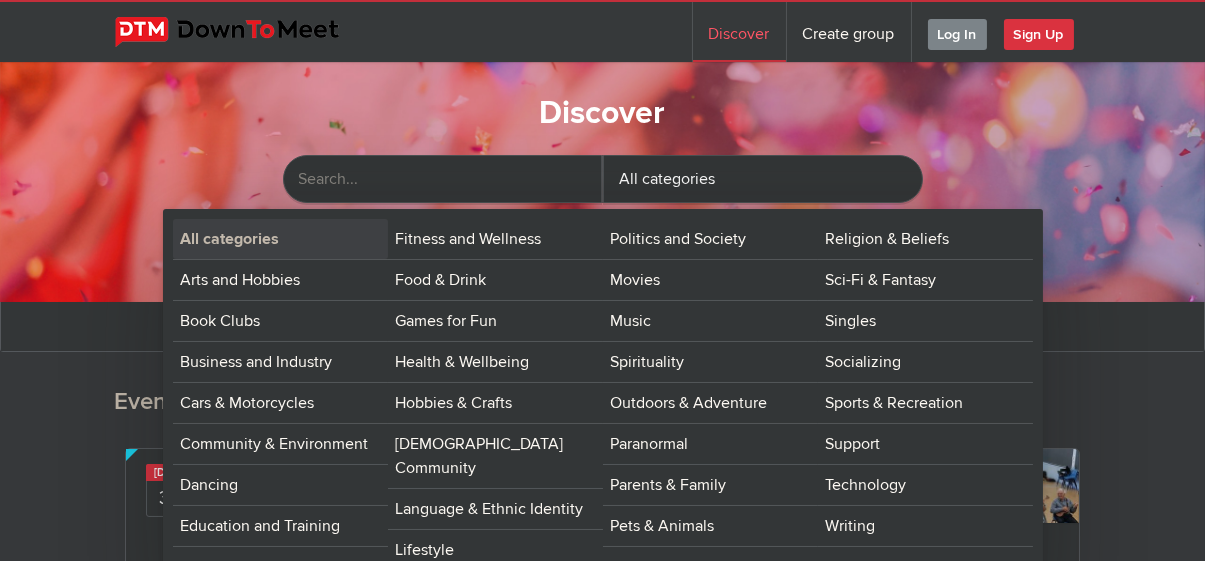 click on "All categories" 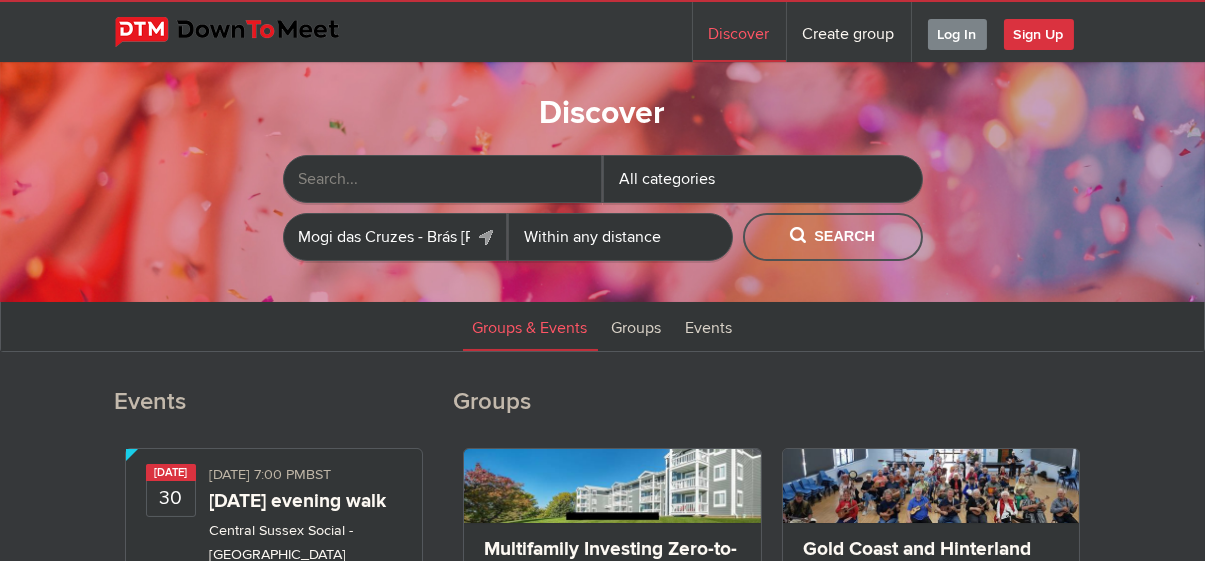 click on "Mogi das Cruzes - Brás [PERSON_NAME], Mogi das Cruzes - State of [GEOGRAPHIC_DATA], [GEOGRAPHIC_DATA]" 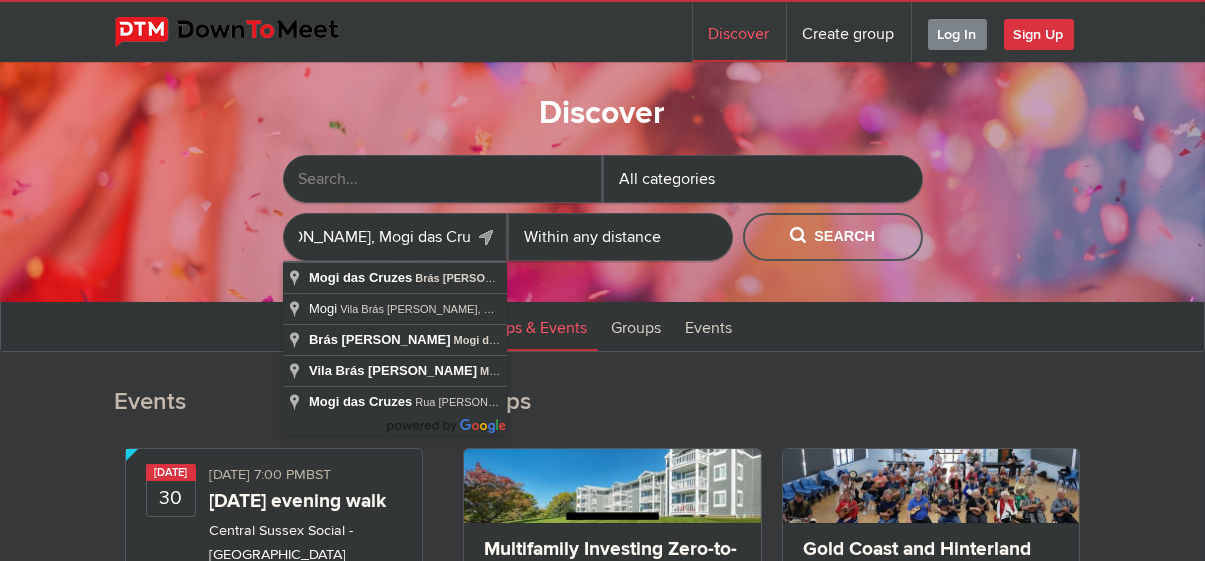scroll, scrollTop: 0, scrollLeft: 342, axis: horizontal 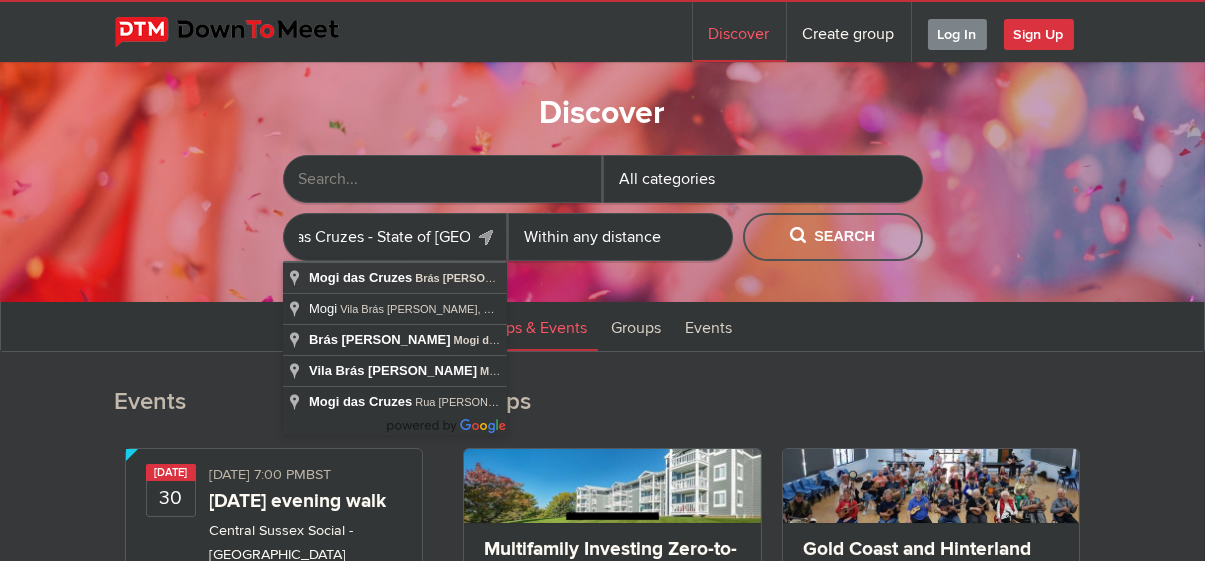 type on "Mogi das Cruzes - Brás [PERSON_NAME], Mogi das Cruzes - State of [GEOGRAPHIC_DATA], [GEOGRAPHIC_DATA]" 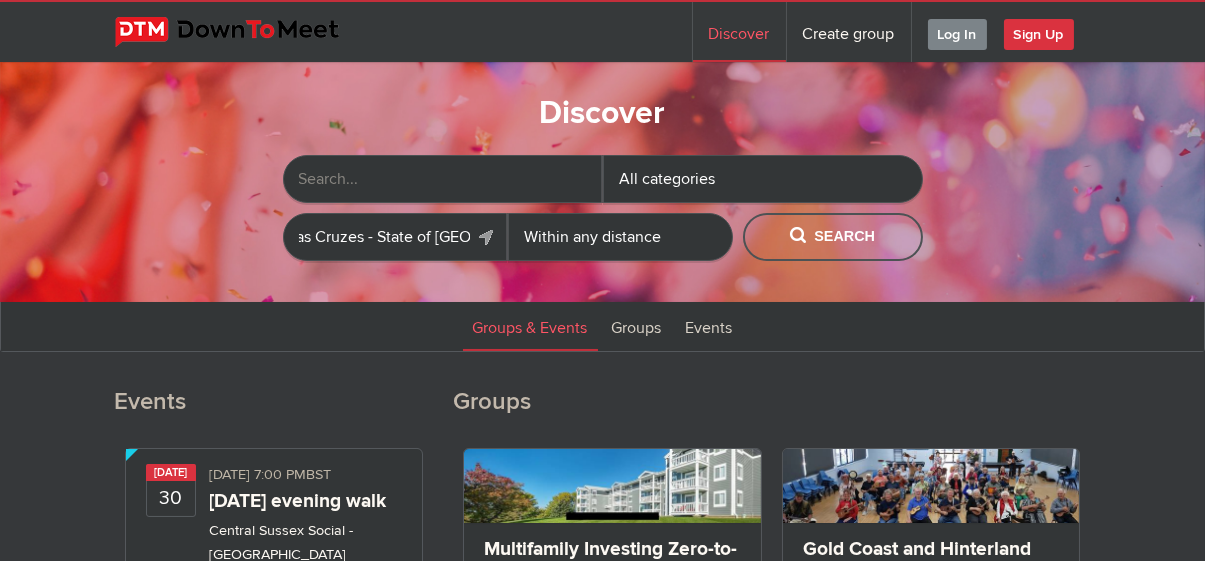 scroll, scrollTop: 0, scrollLeft: 0, axis: both 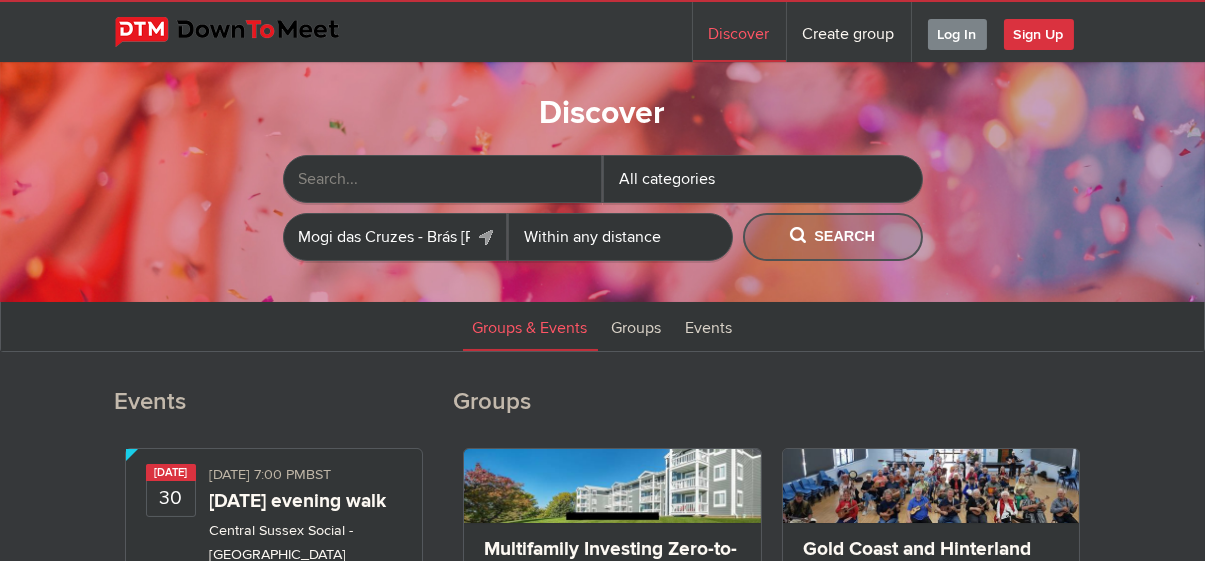 click on "Search" 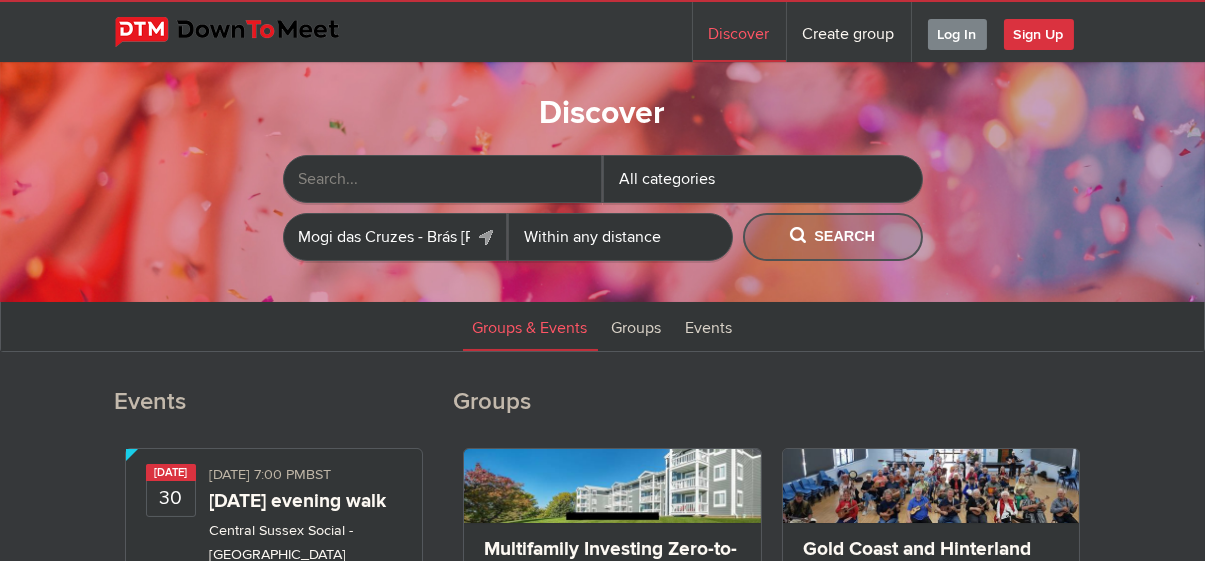 click on "Search" 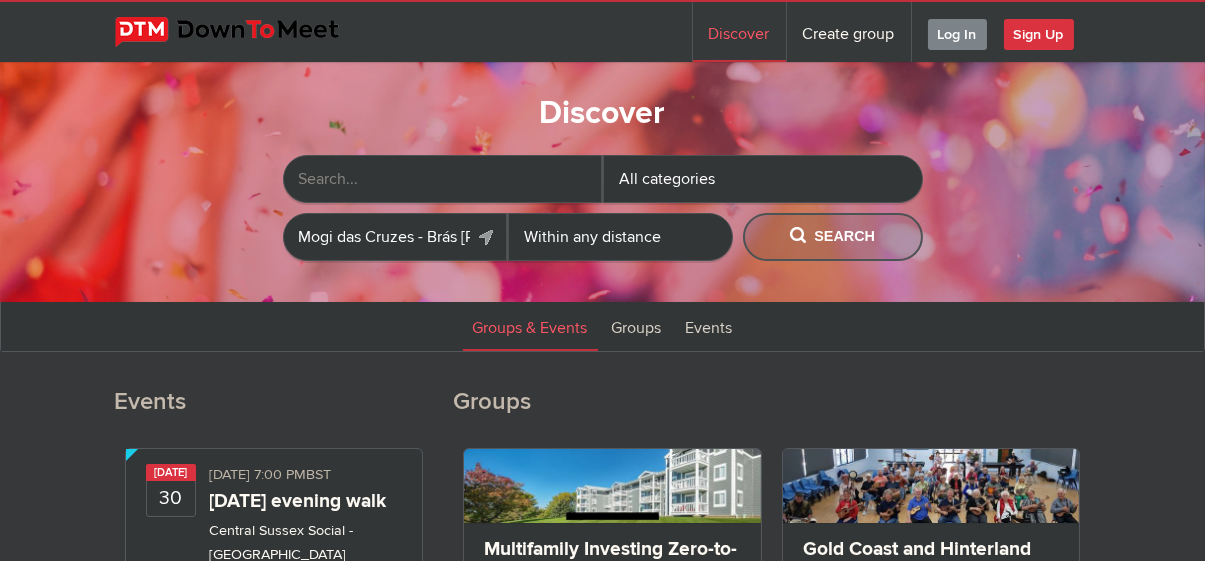 click on "Search" 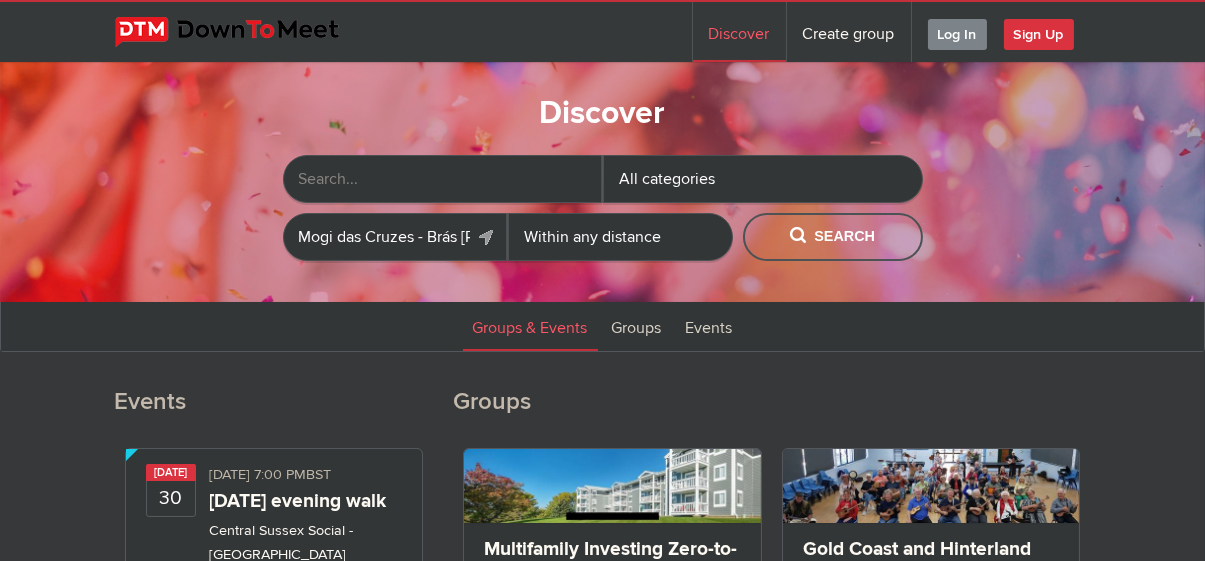 click on "Within 10 miles
Within 25 miles
Within 50 miles
Within 100 miles
Within any distance" 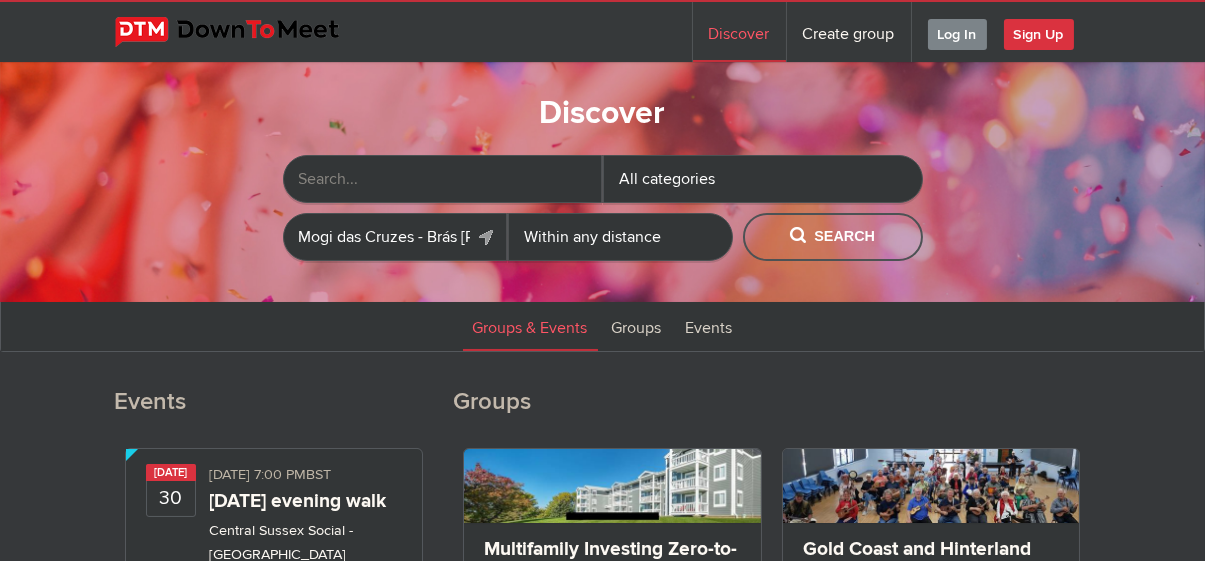 select on "10" 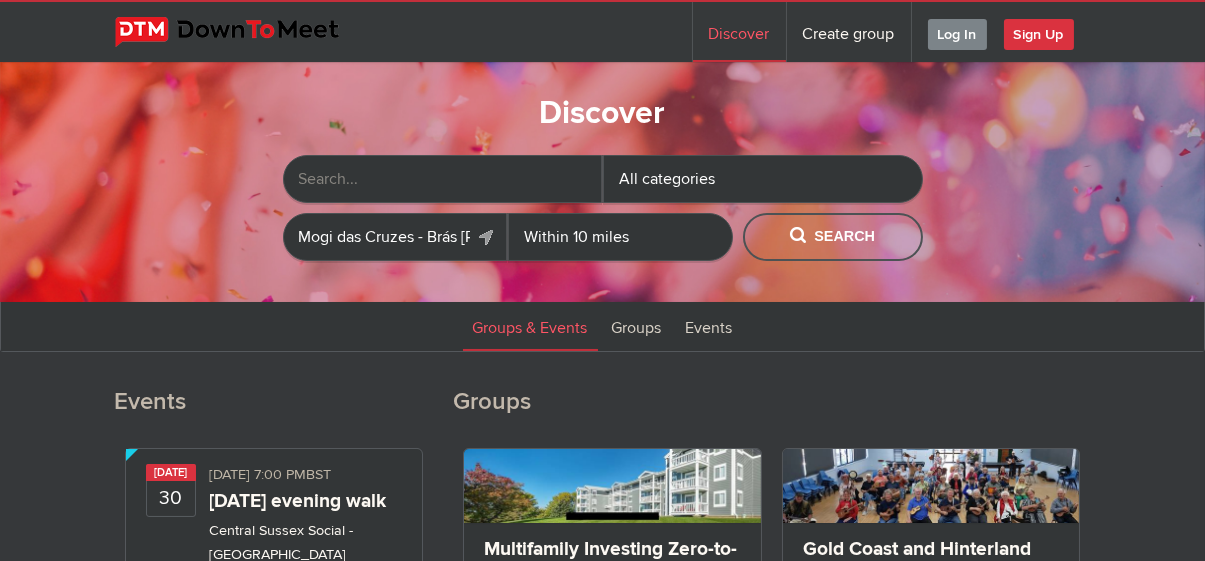 click on "Within 10 miles
Within 25 miles
Within 50 miles
Within 100 miles
Within any distance" 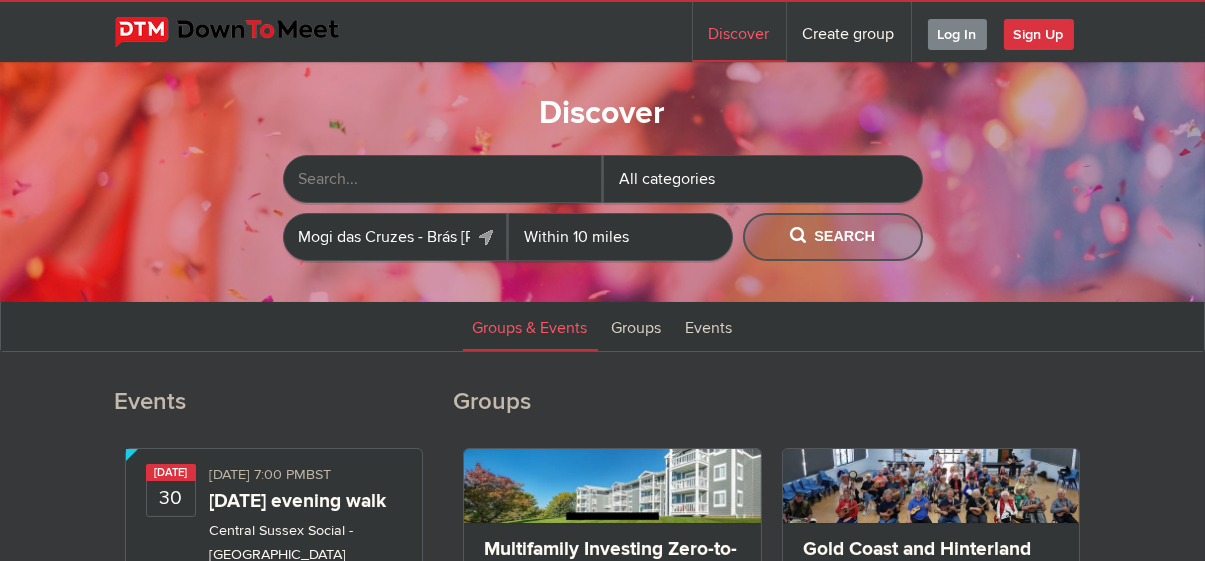 click on "Search" 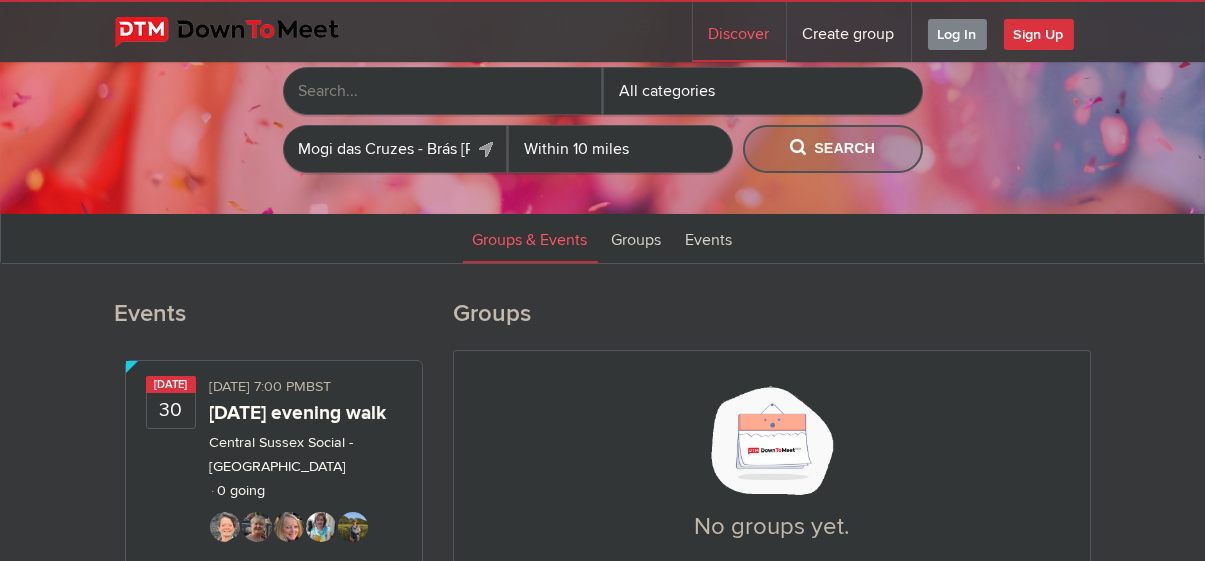 scroll, scrollTop: 66, scrollLeft: 0, axis: vertical 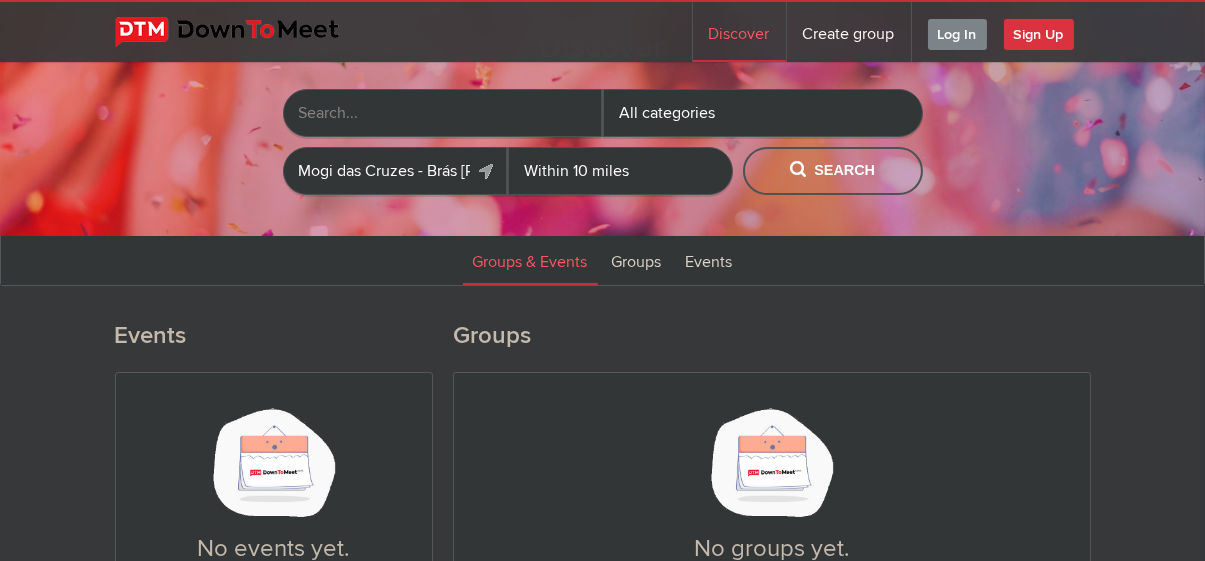 click on "Mogi das Cruzes - Brás [PERSON_NAME], Mogi das Cruzes - State of [GEOGRAPHIC_DATA], [GEOGRAPHIC_DATA]" 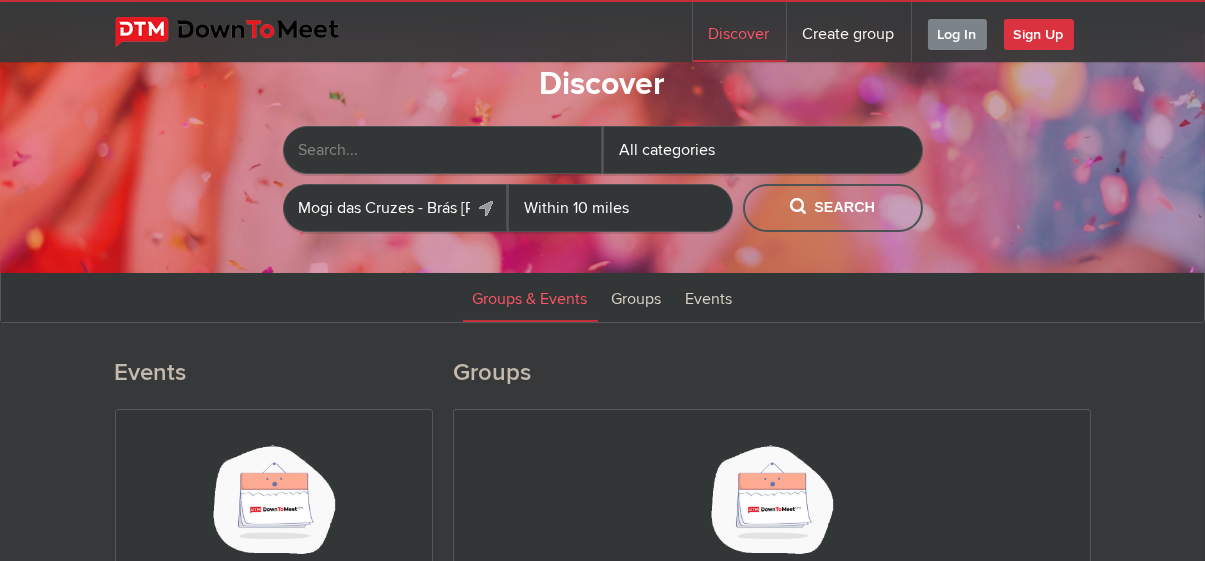 scroll, scrollTop: 29, scrollLeft: 0, axis: vertical 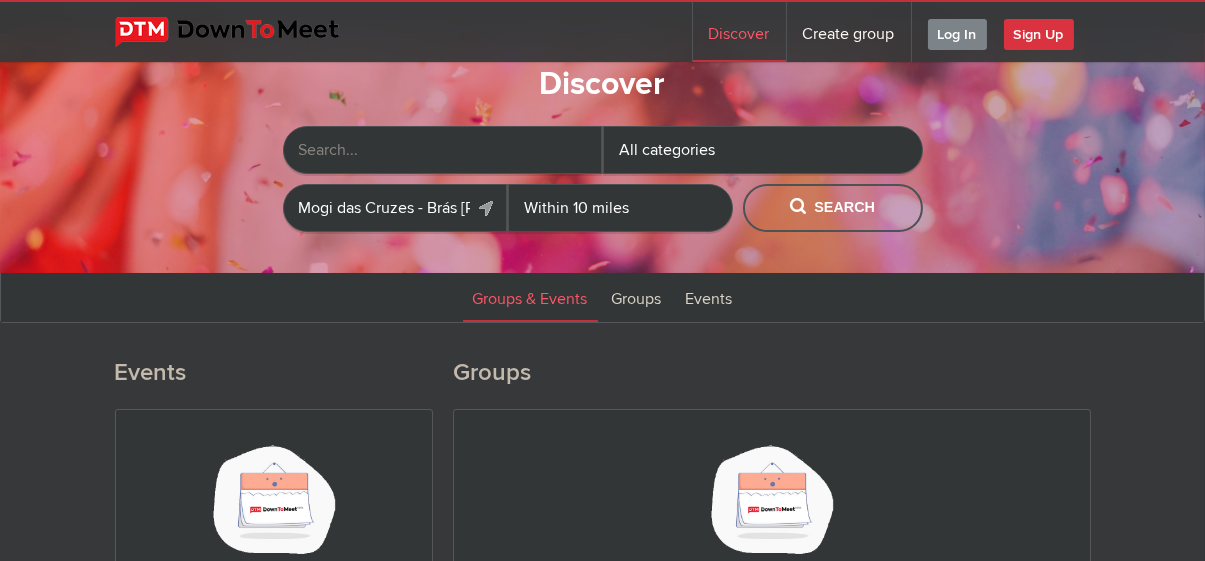 click on "Mogi das Cruzes - Brás [PERSON_NAME], Mogi das Cruzes - State of [GEOGRAPHIC_DATA], [GEOGRAPHIC_DATA]" 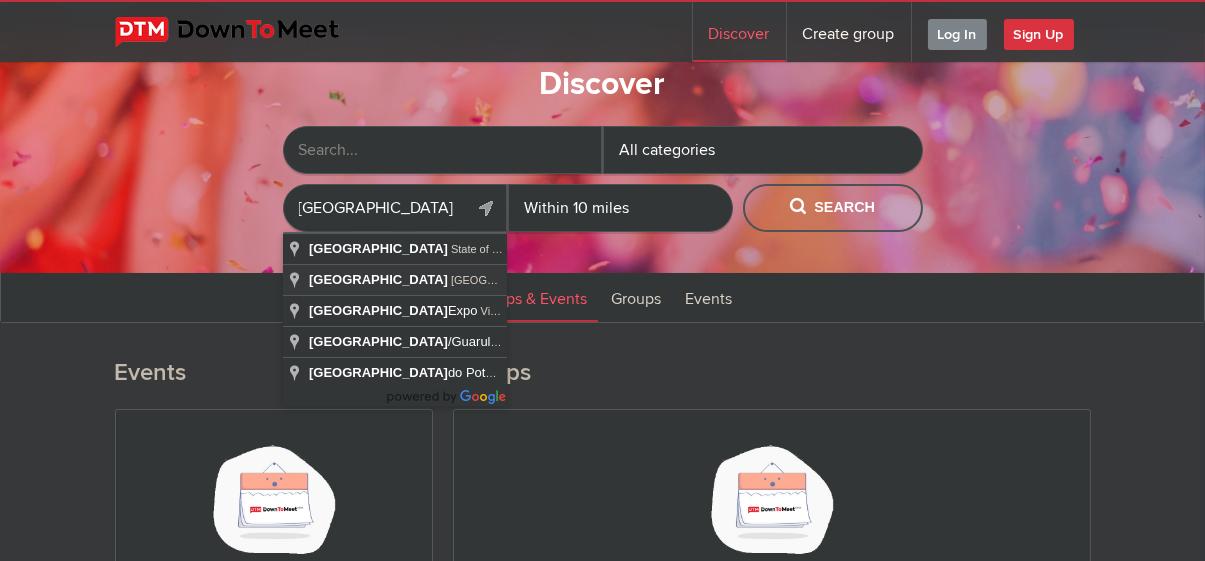 type on "[GEOGRAPHIC_DATA], [GEOGRAPHIC_DATA]" 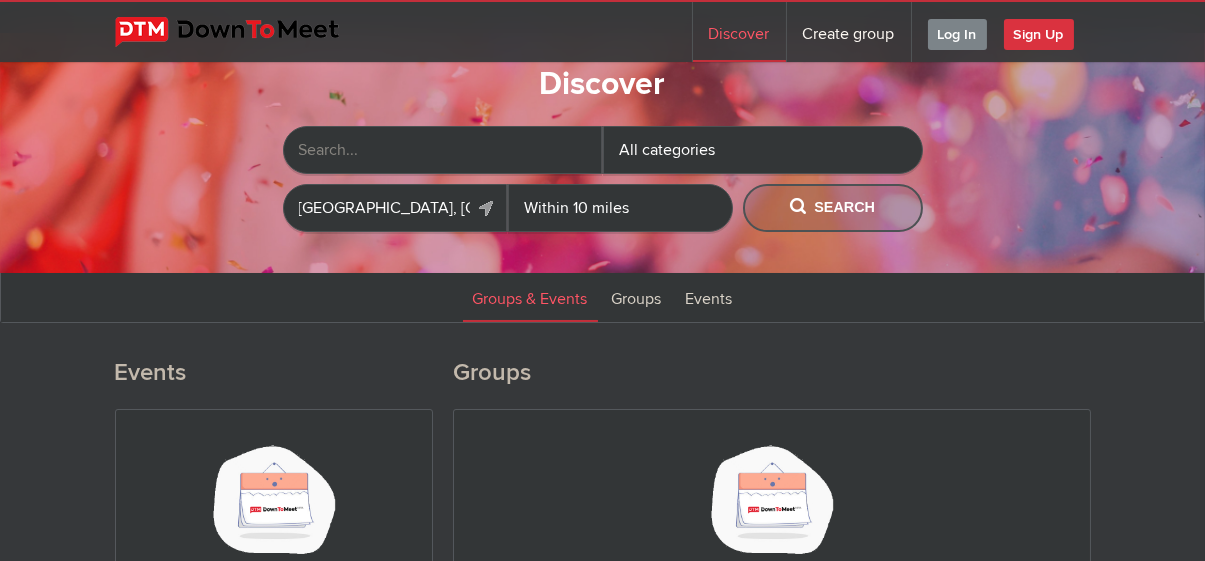 click on "Search" 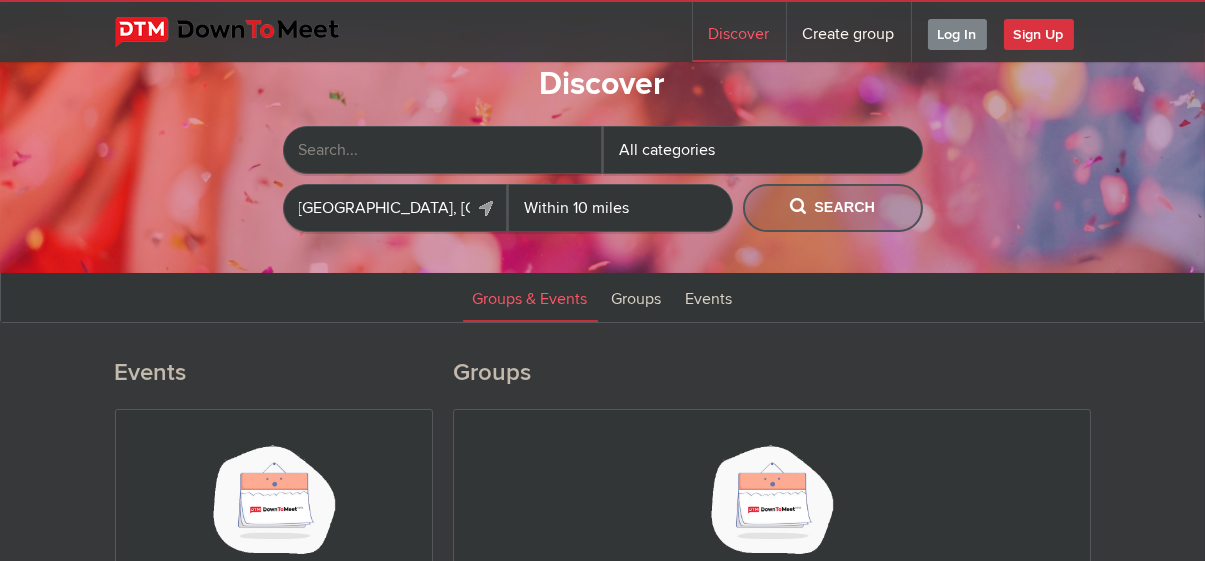 click on "Search" 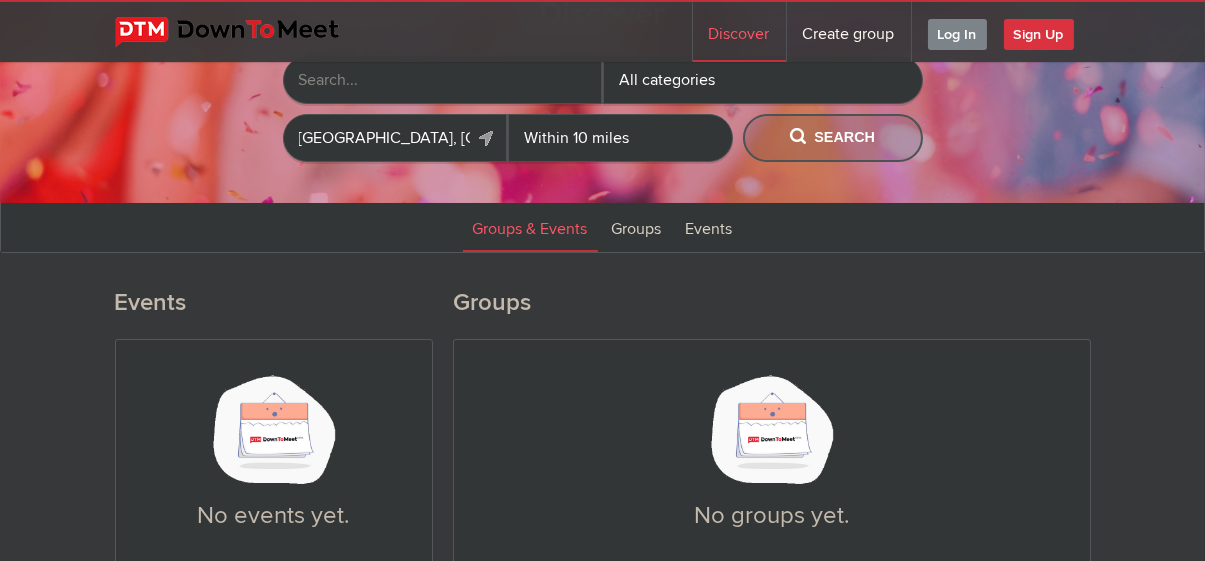 scroll, scrollTop: 22, scrollLeft: 0, axis: vertical 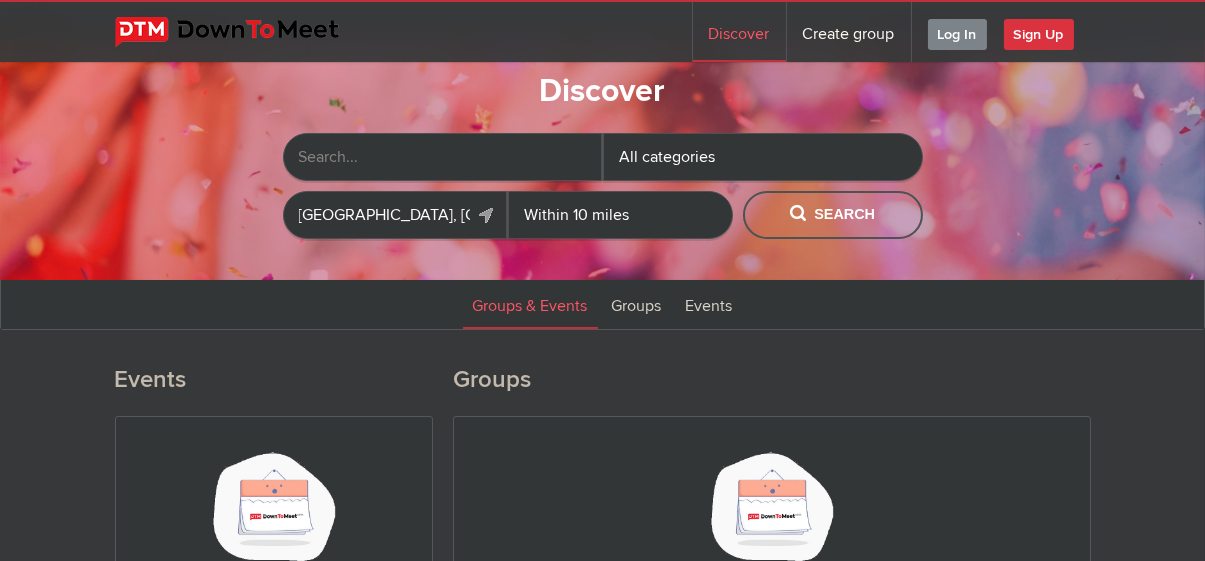 click on "Within 10 miles
Within 25 miles
Within 50 miles
Within 100 miles
Within any distance" 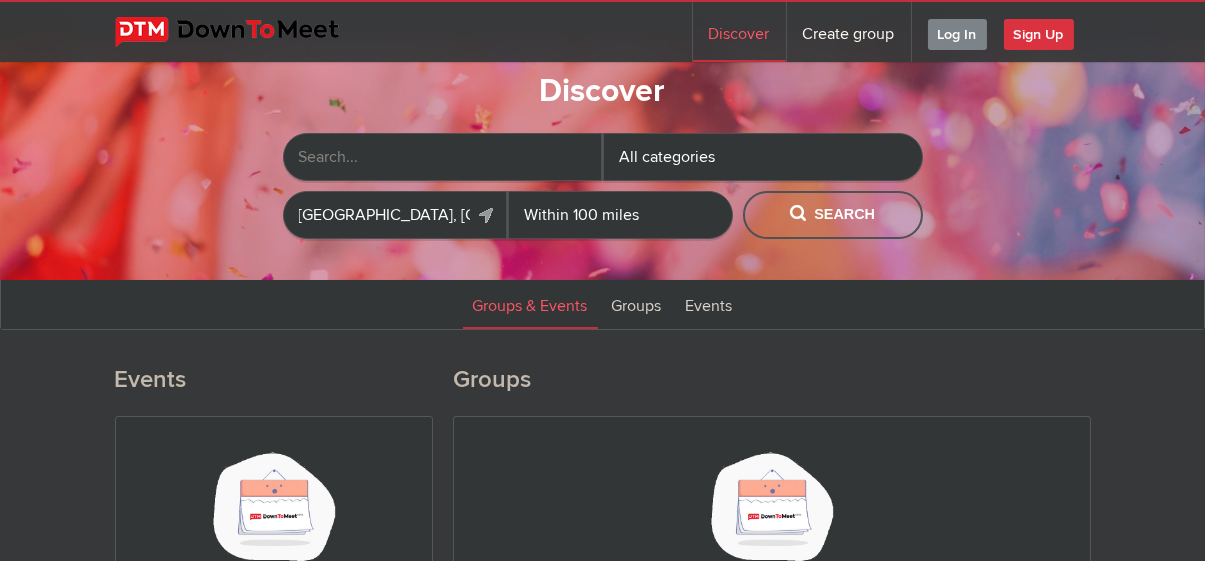 click on "Within 10 miles
Within 25 miles
Within 50 miles
Within 100 miles
Within any distance" 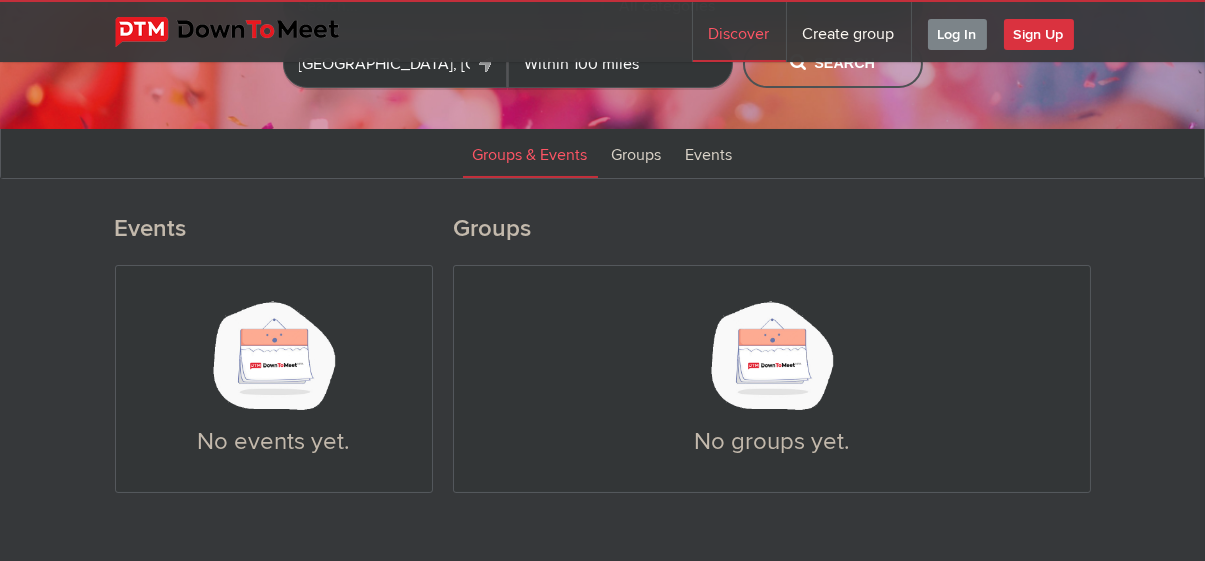 scroll, scrollTop: 0, scrollLeft: 0, axis: both 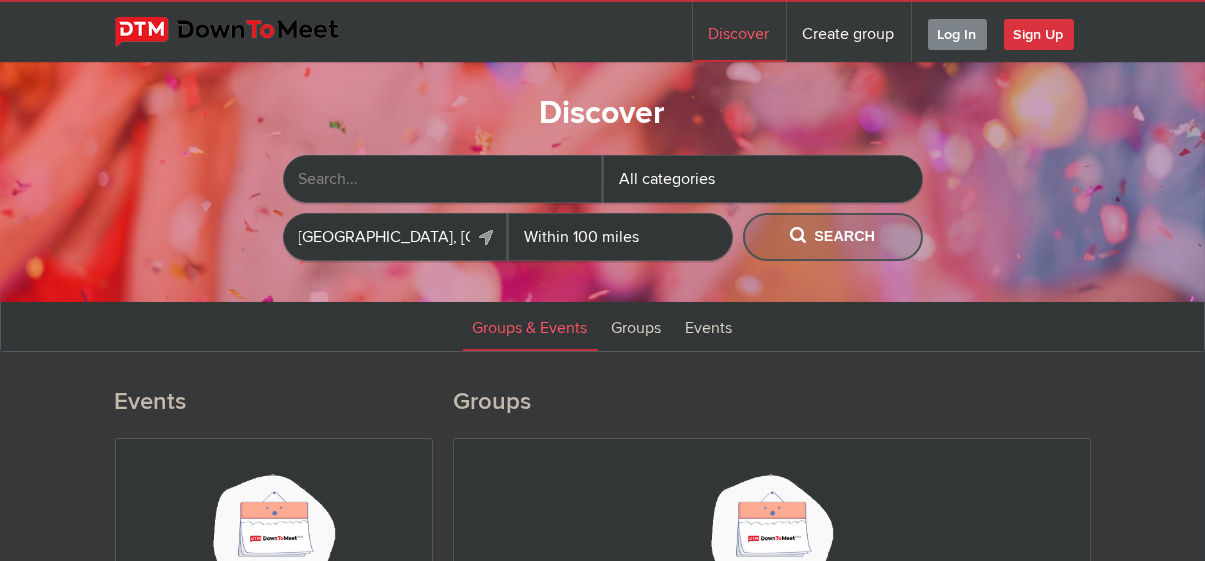 click on "Search" 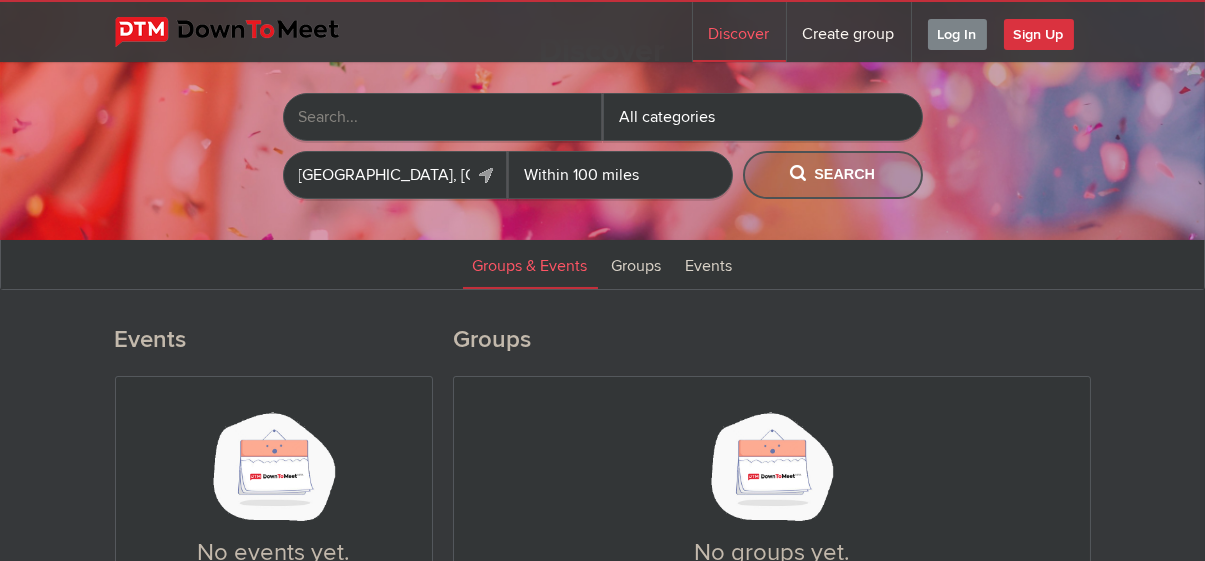 scroll, scrollTop: 62, scrollLeft: 0, axis: vertical 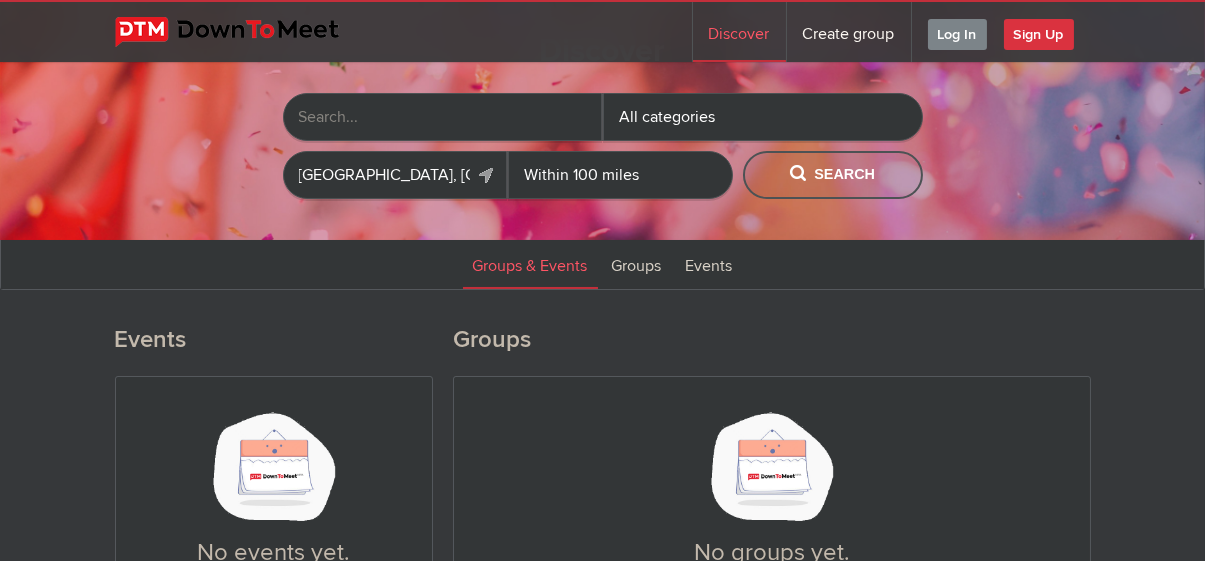 type 